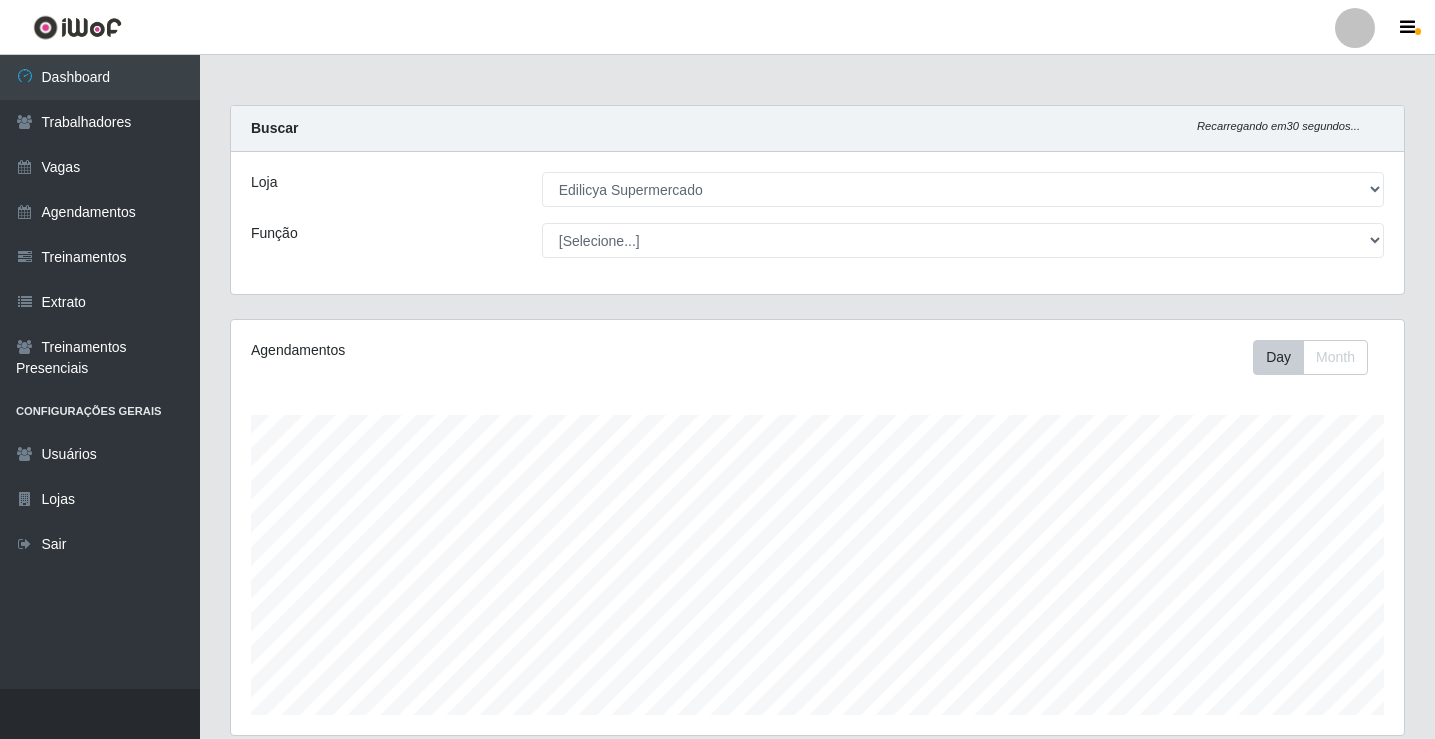 select on "460" 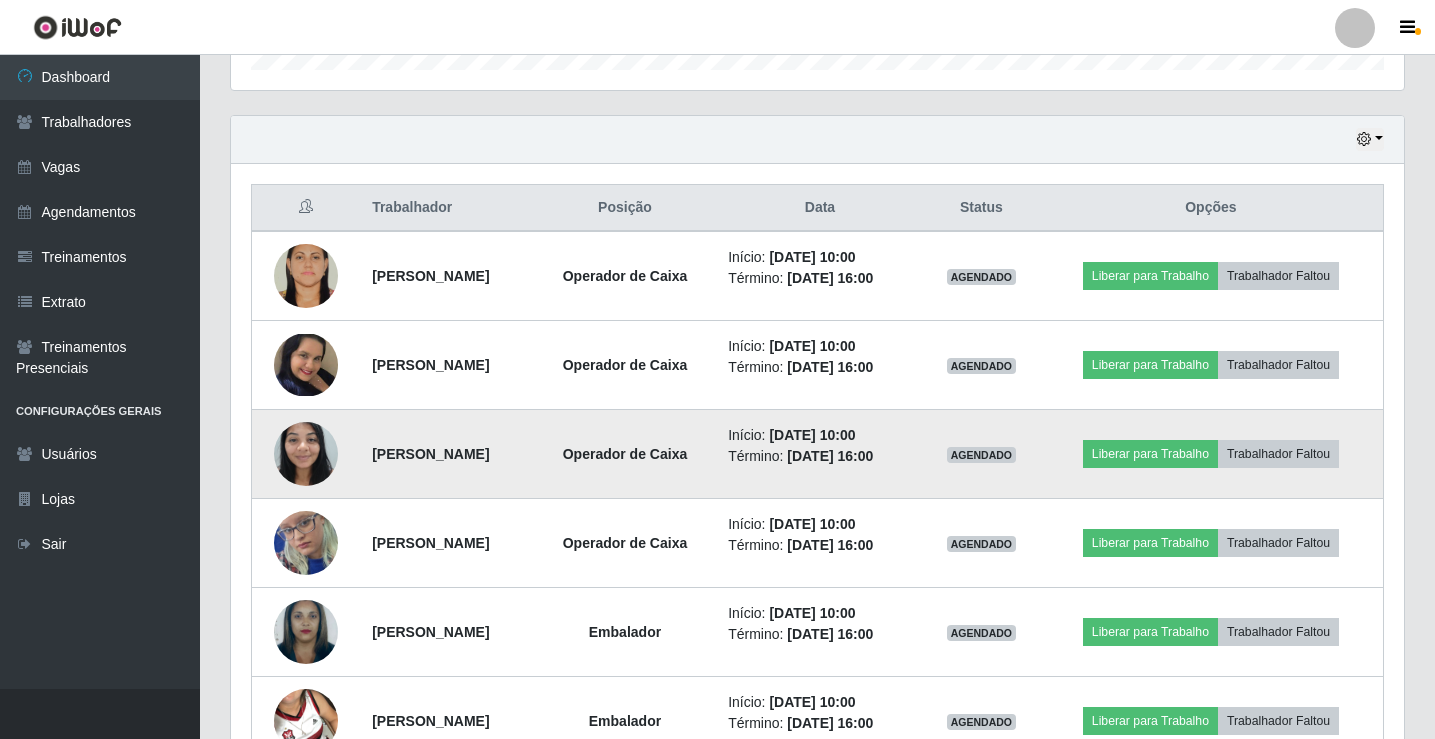scroll, scrollTop: 999585, scrollLeft: 998827, axis: both 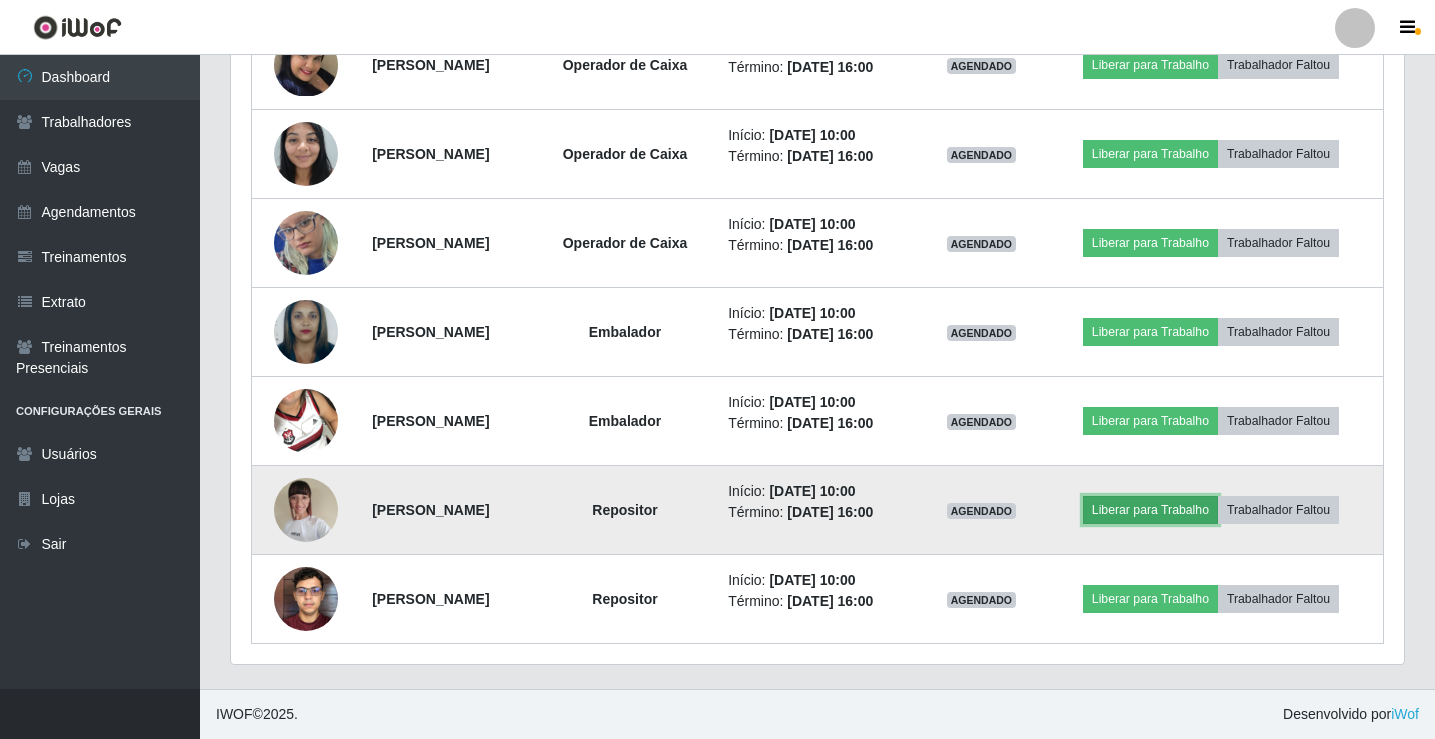 click on "Liberar para Trabalho" at bounding box center (1150, 510) 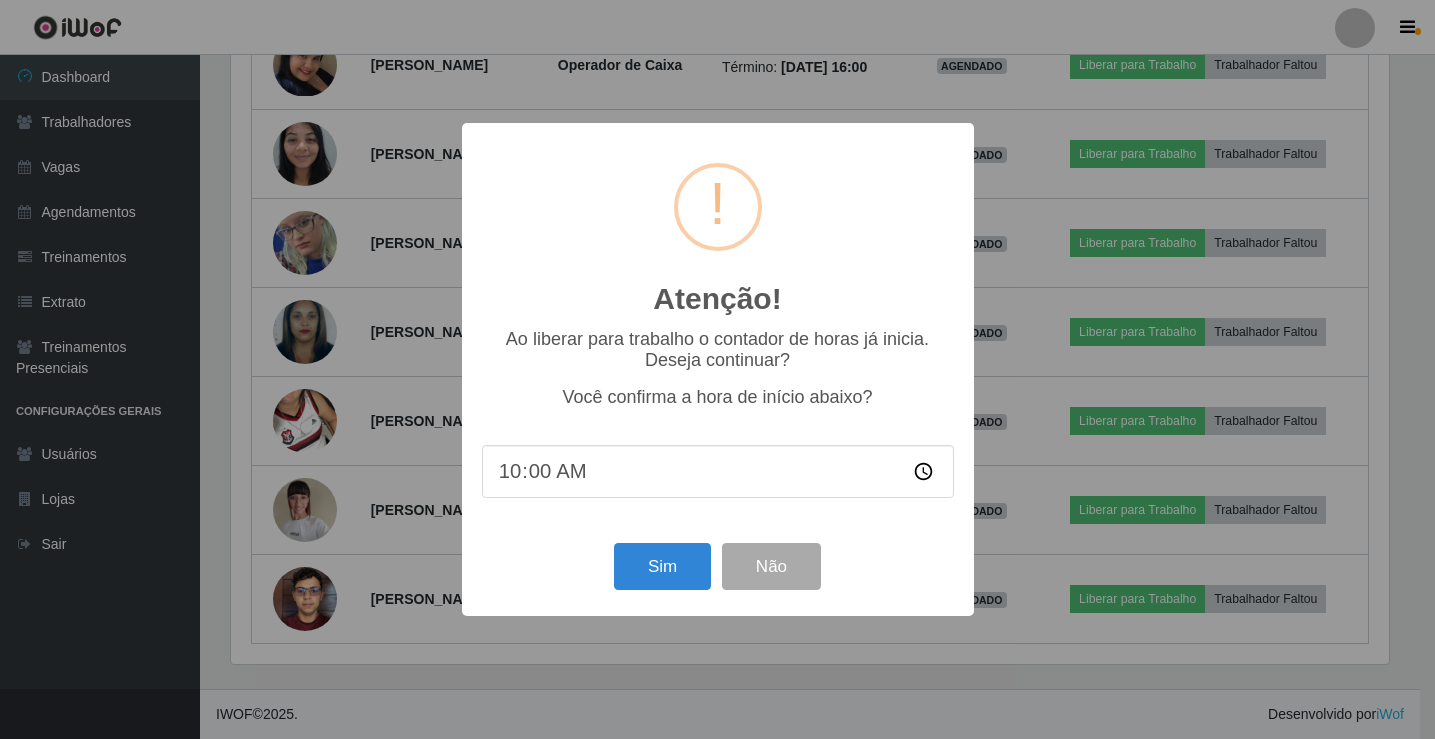 scroll, scrollTop: 999585, scrollLeft: 998837, axis: both 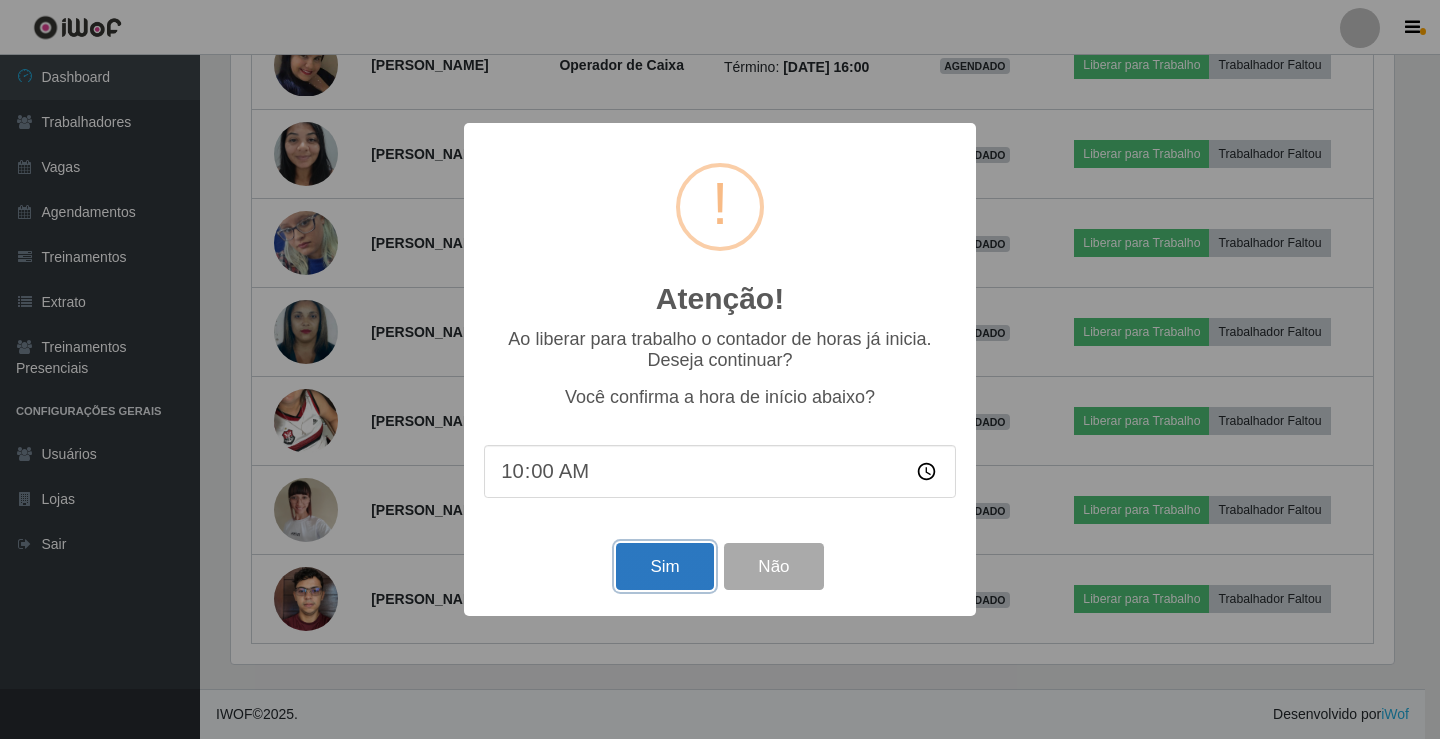 click on "Sim" at bounding box center (664, 566) 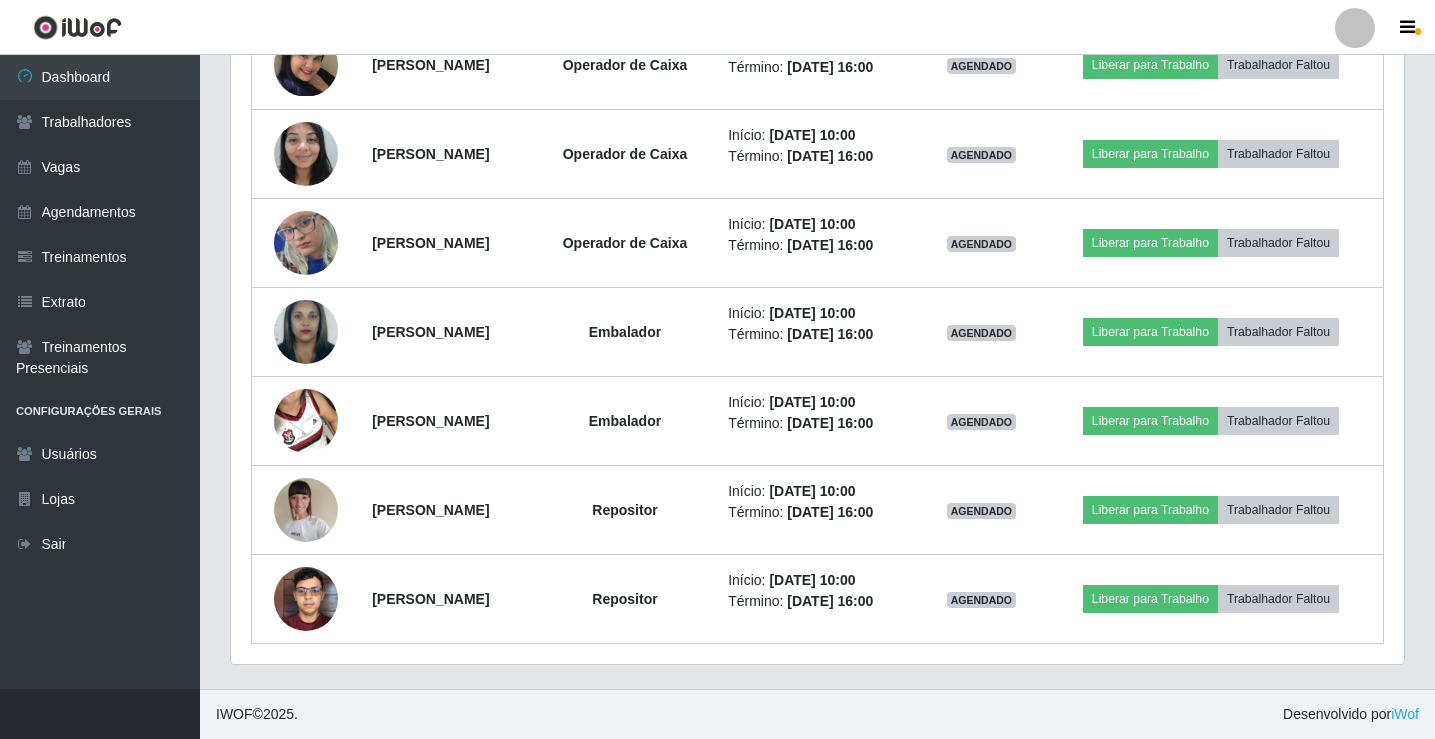 scroll, scrollTop: 999585, scrollLeft: 998827, axis: both 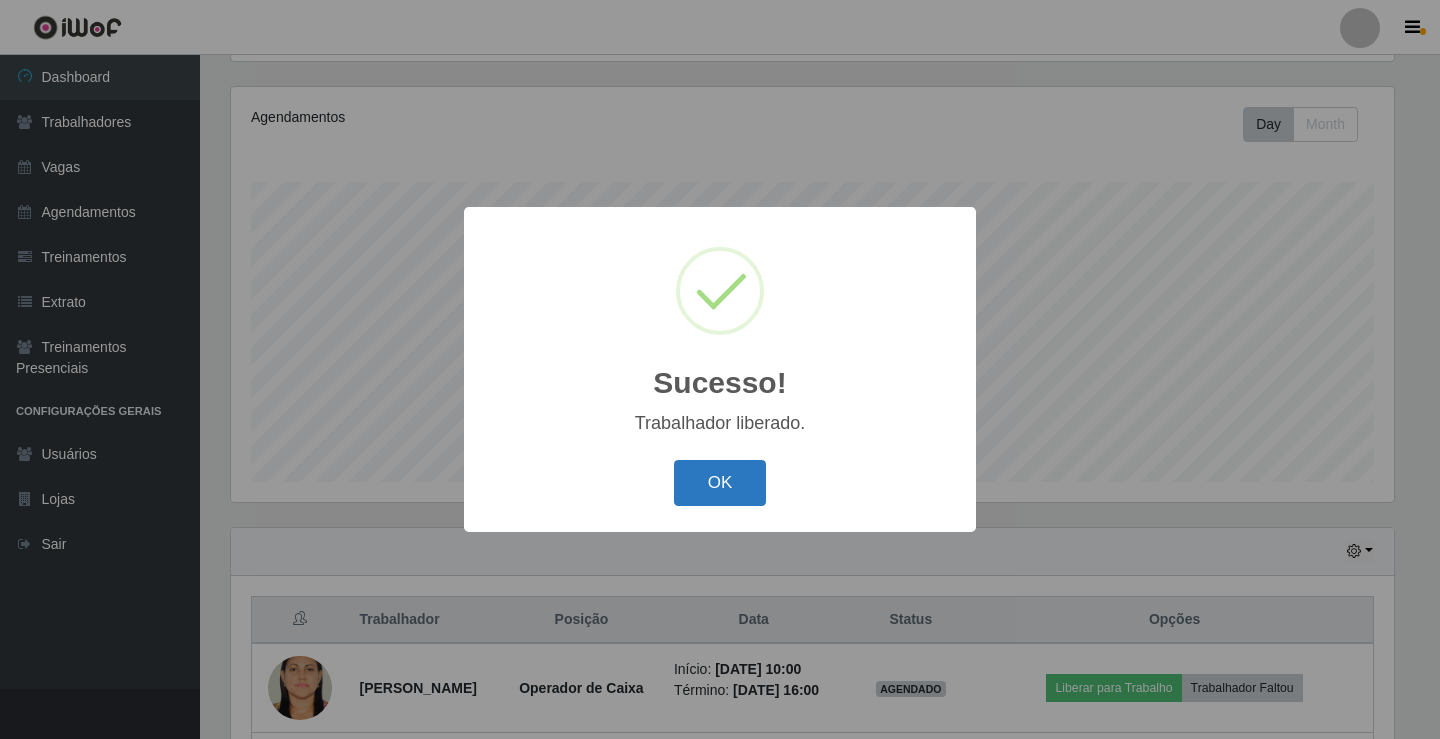 click on "OK" at bounding box center (720, 483) 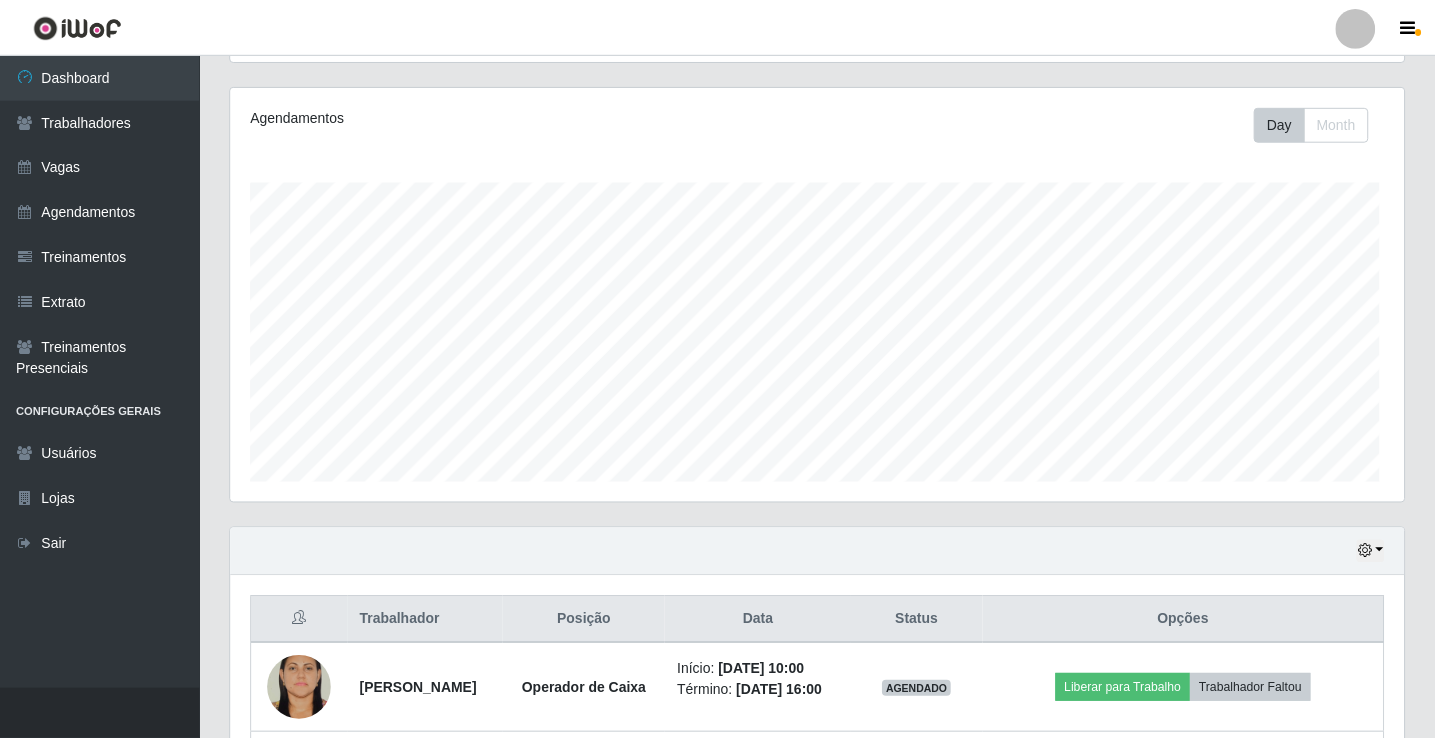 scroll, scrollTop: 239, scrollLeft: 0, axis: vertical 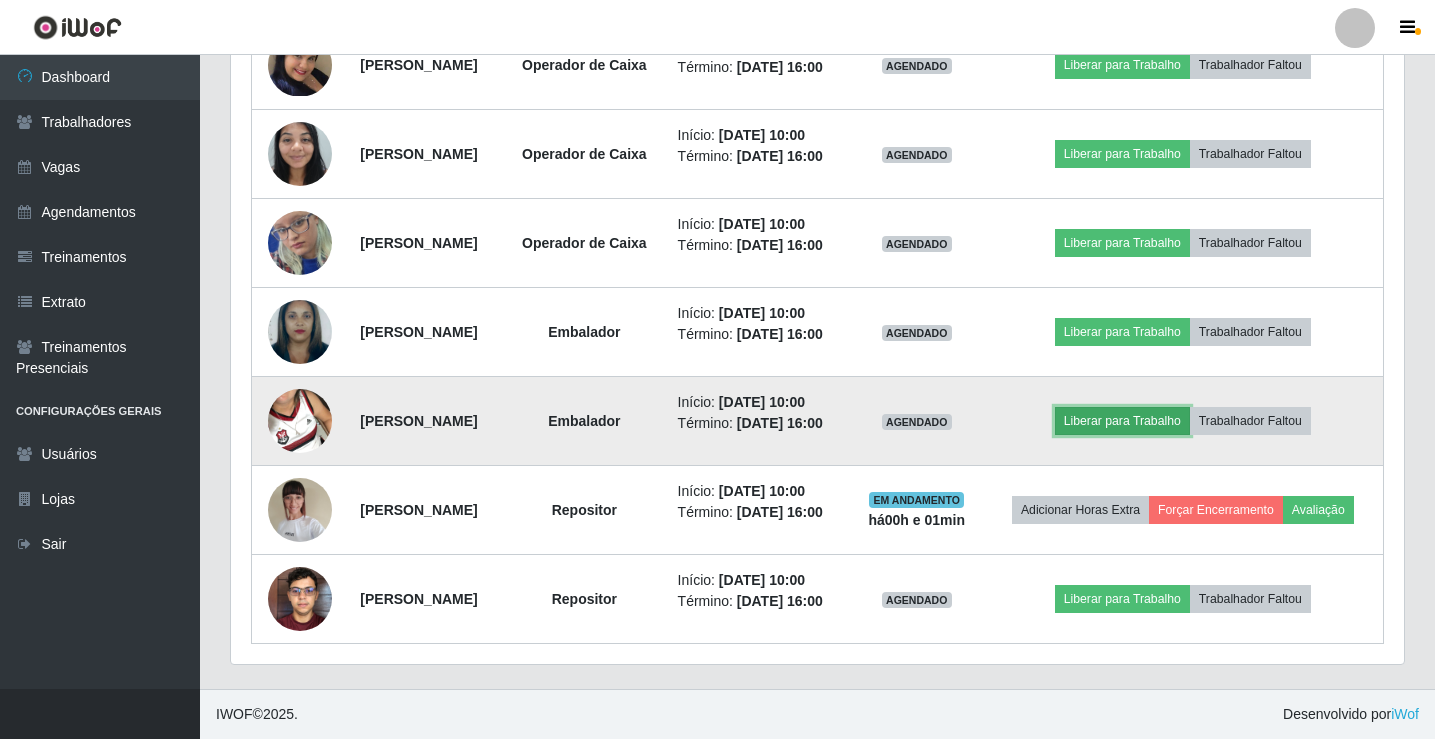 click on "Liberar para Trabalho" at bounding box center (1122, 421) 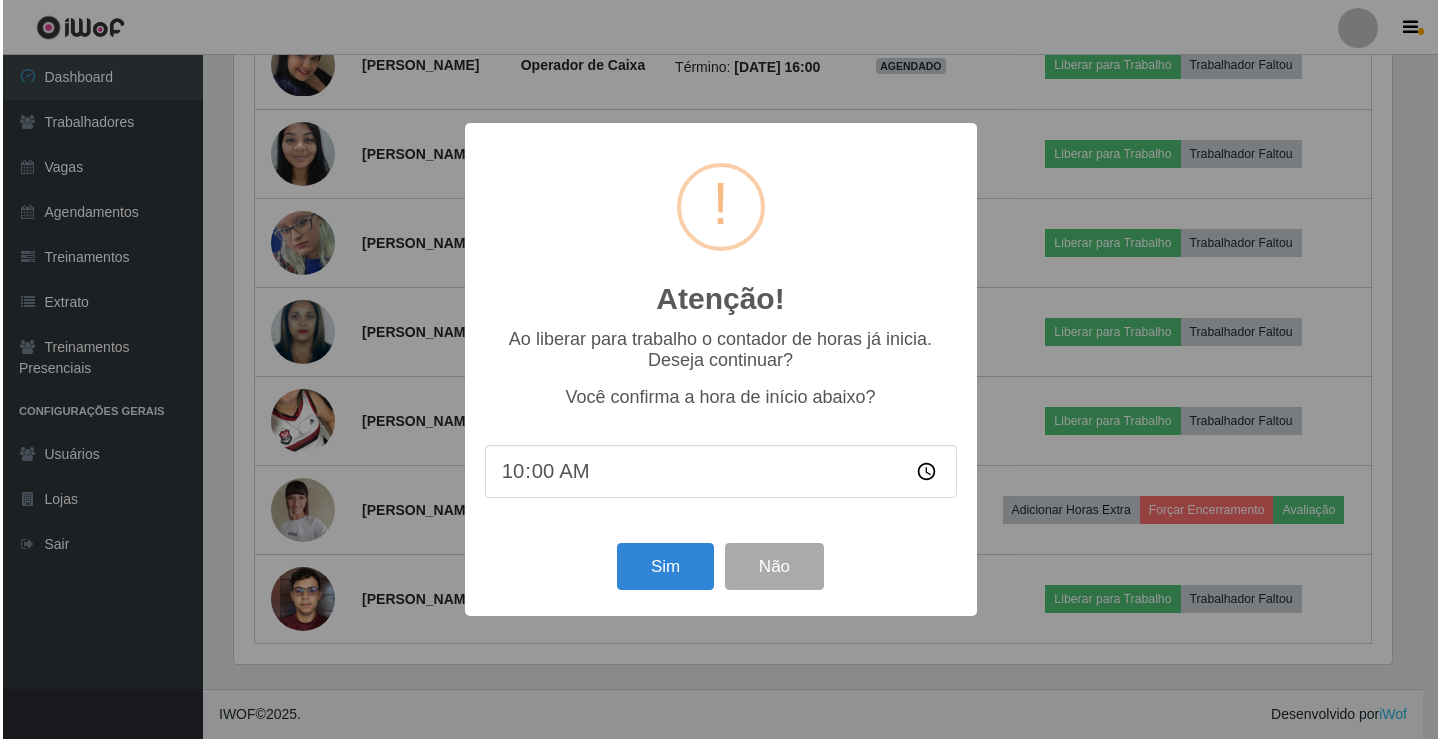 scroll, scrollTop: 999585, scrollLeft: 998837, axis: both 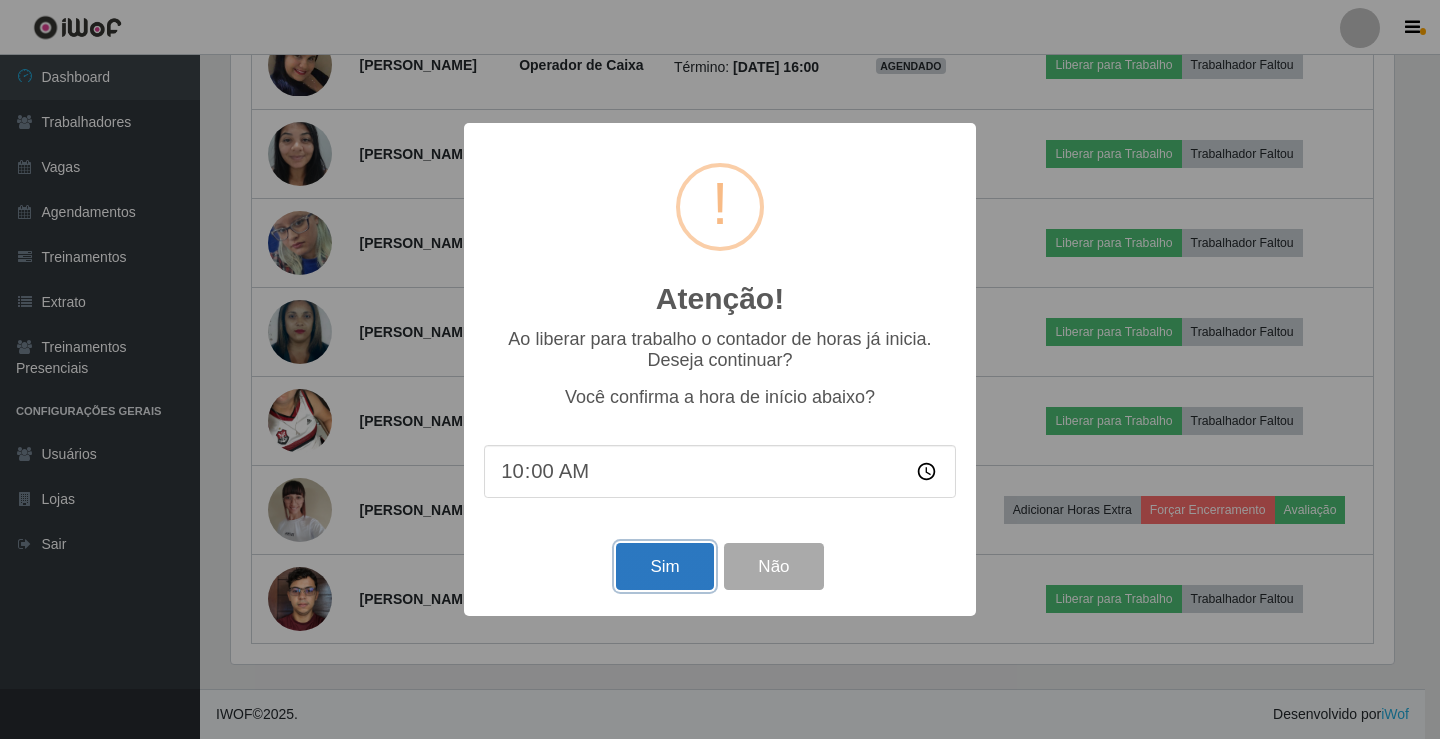 click on "Sim" at bounding box center [664, 566] 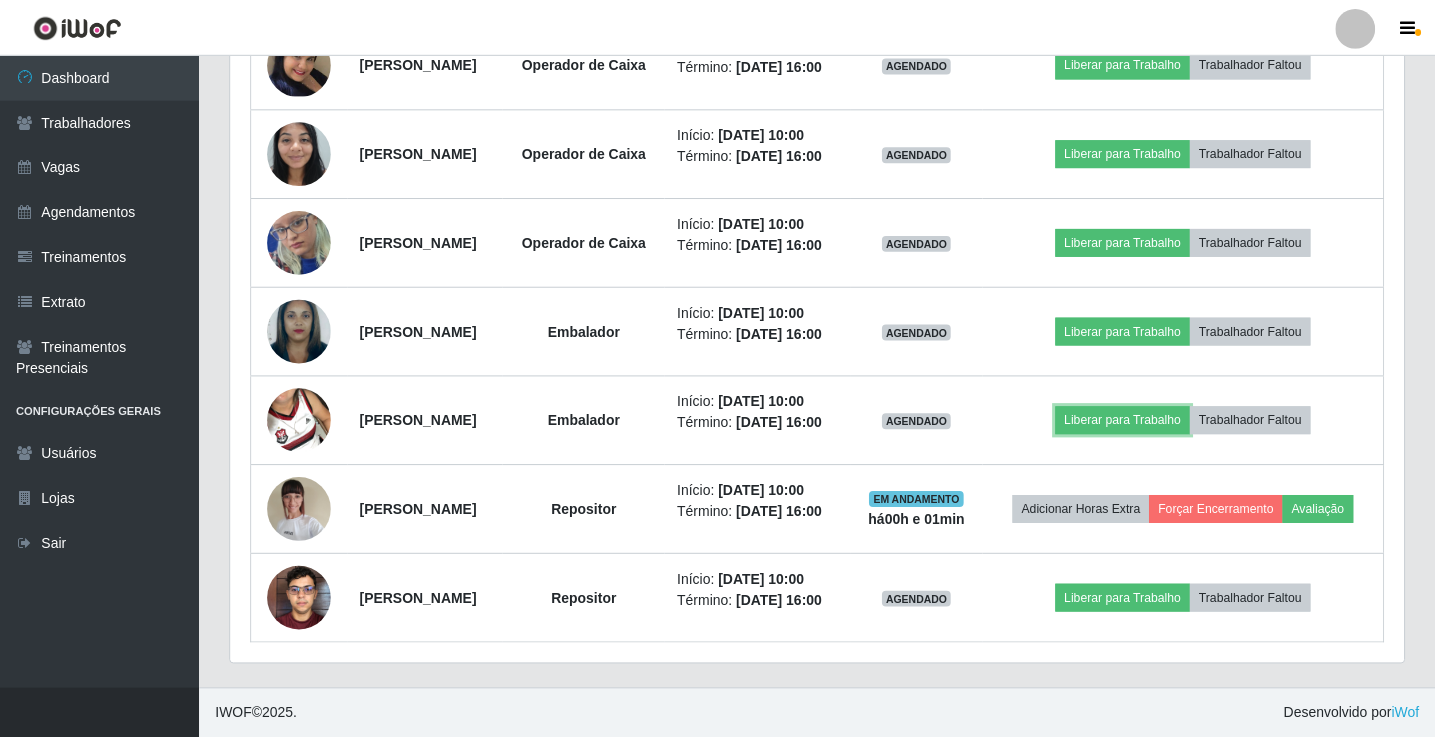 scroll, scrollTop: 999585, scrollLeft: 998827, axis: both 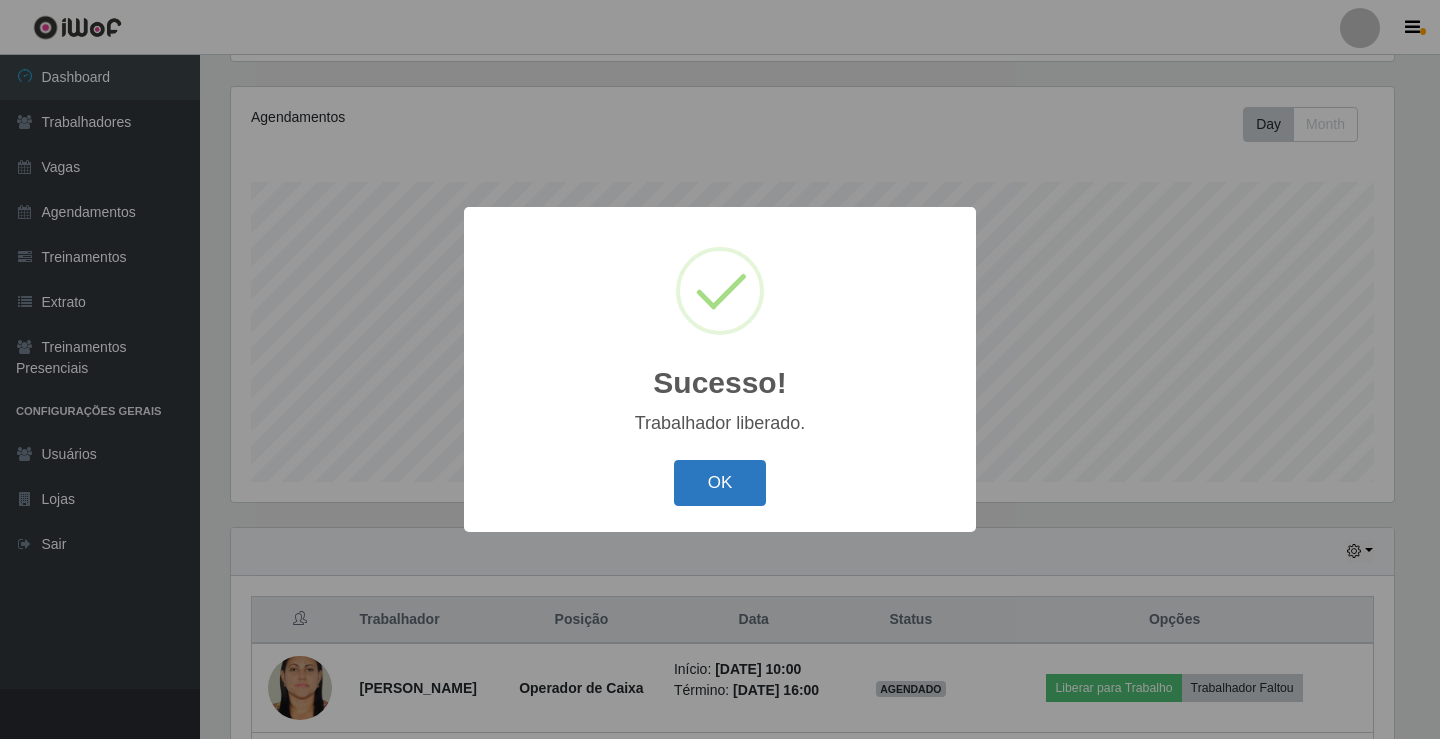 click on "OK" at bounding box center (720, 483) 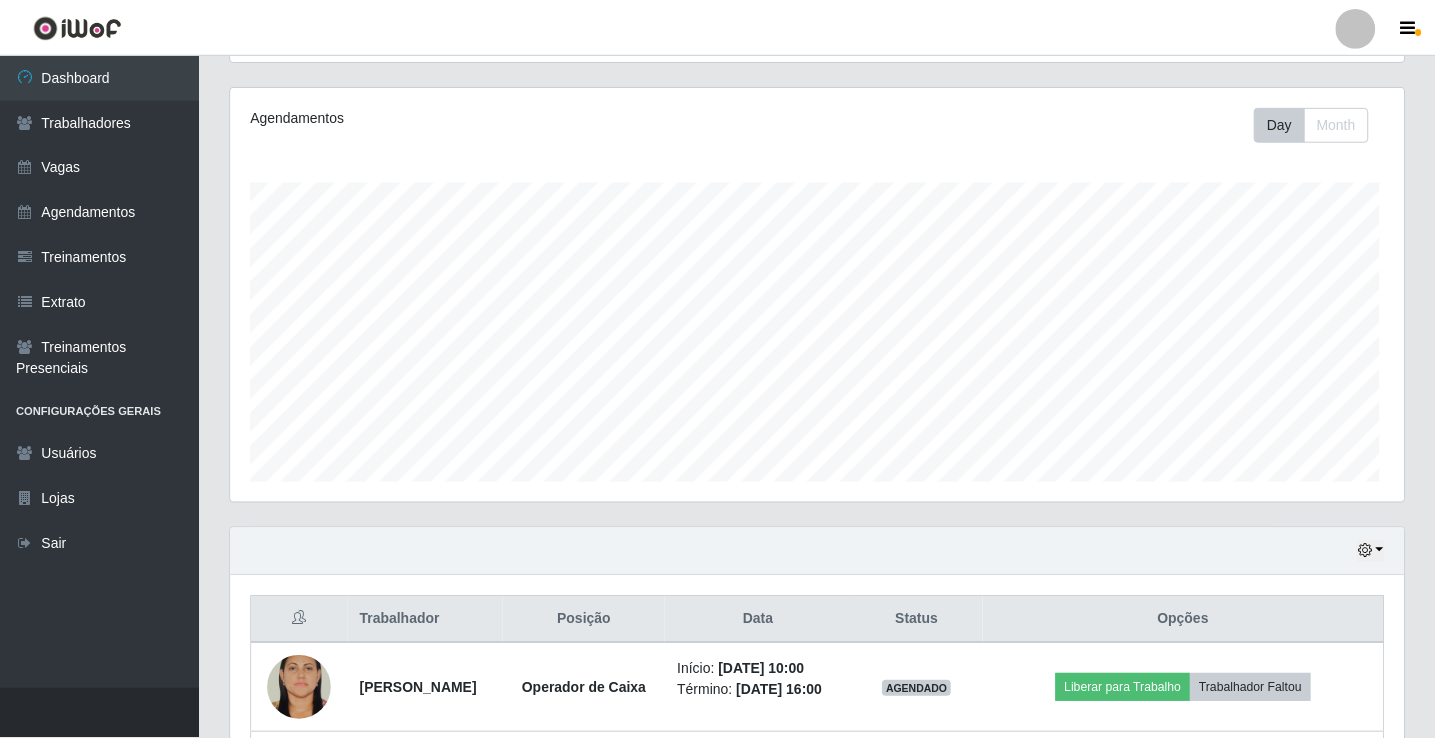 scroll, scrollTop: 359, scrollLeft: 0, axis: vertical 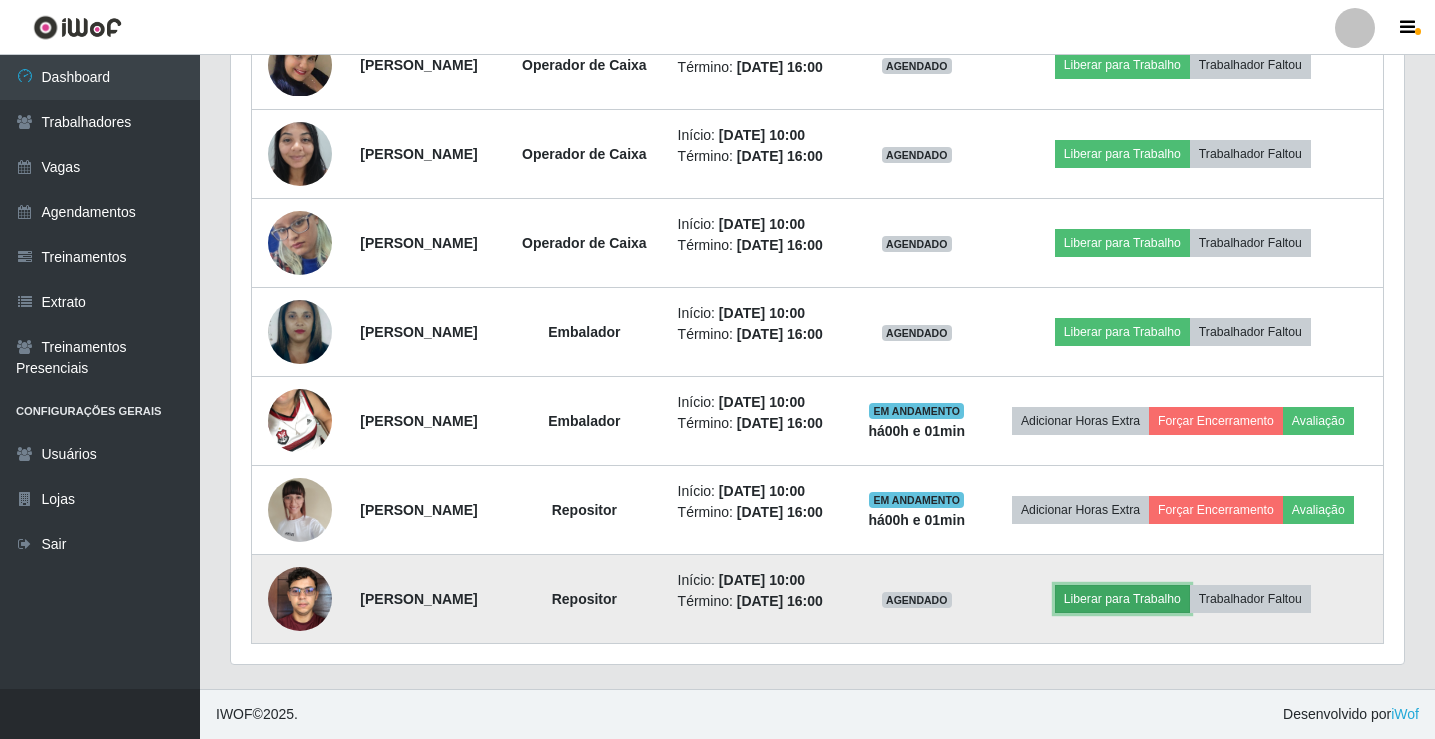 click on "Liberar para Trabalho" at bounding box center (1122, 599) 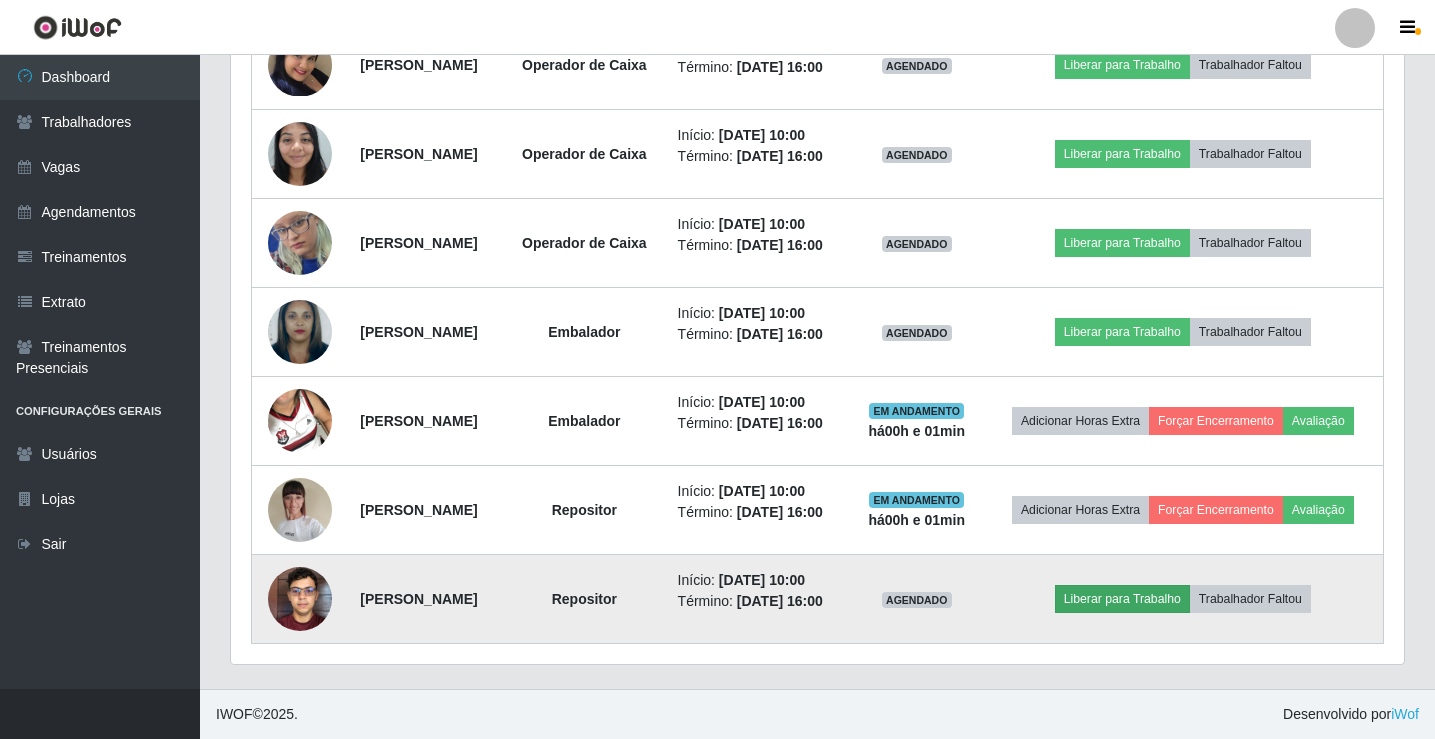 scroll, scrollTop: 999585, scrollLeft: 998837, axis: both 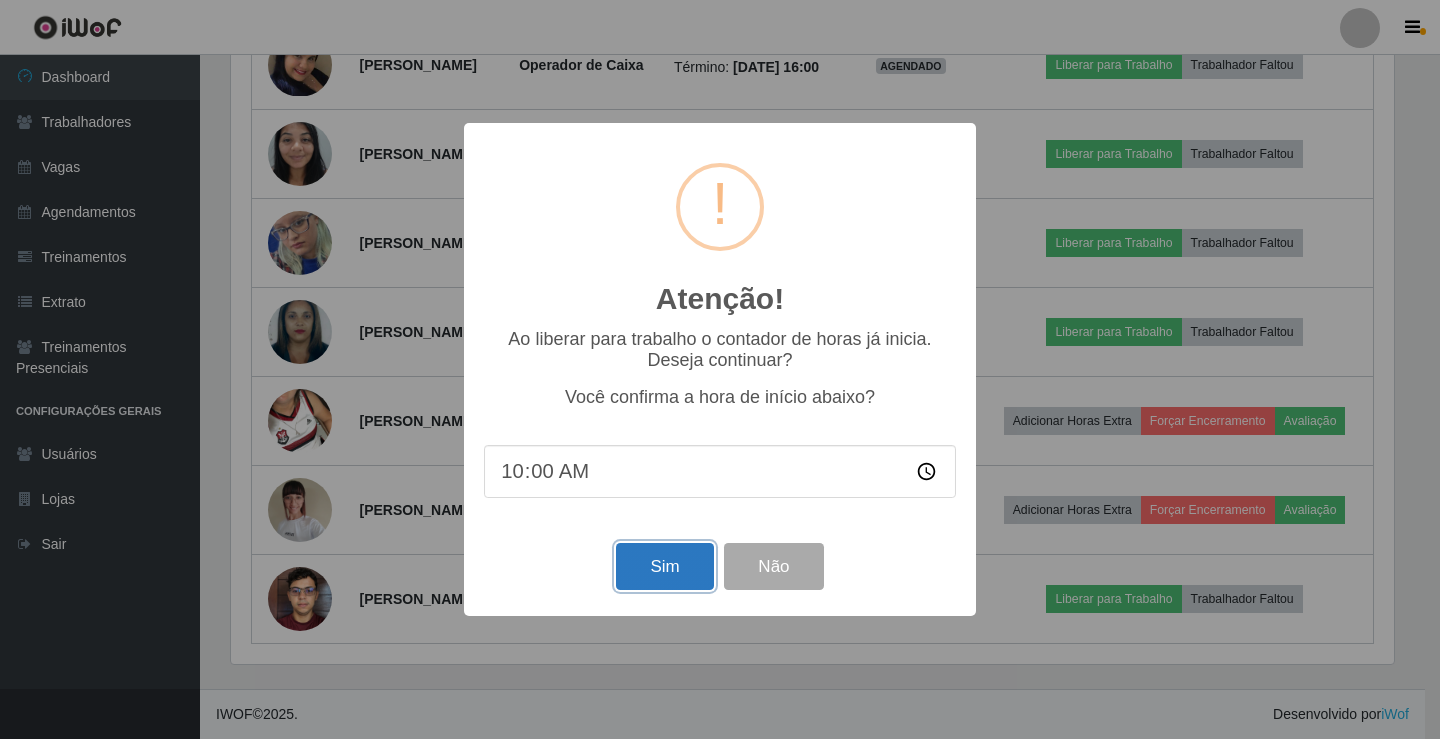 click on "Sim" at bounding box center (664, 566) 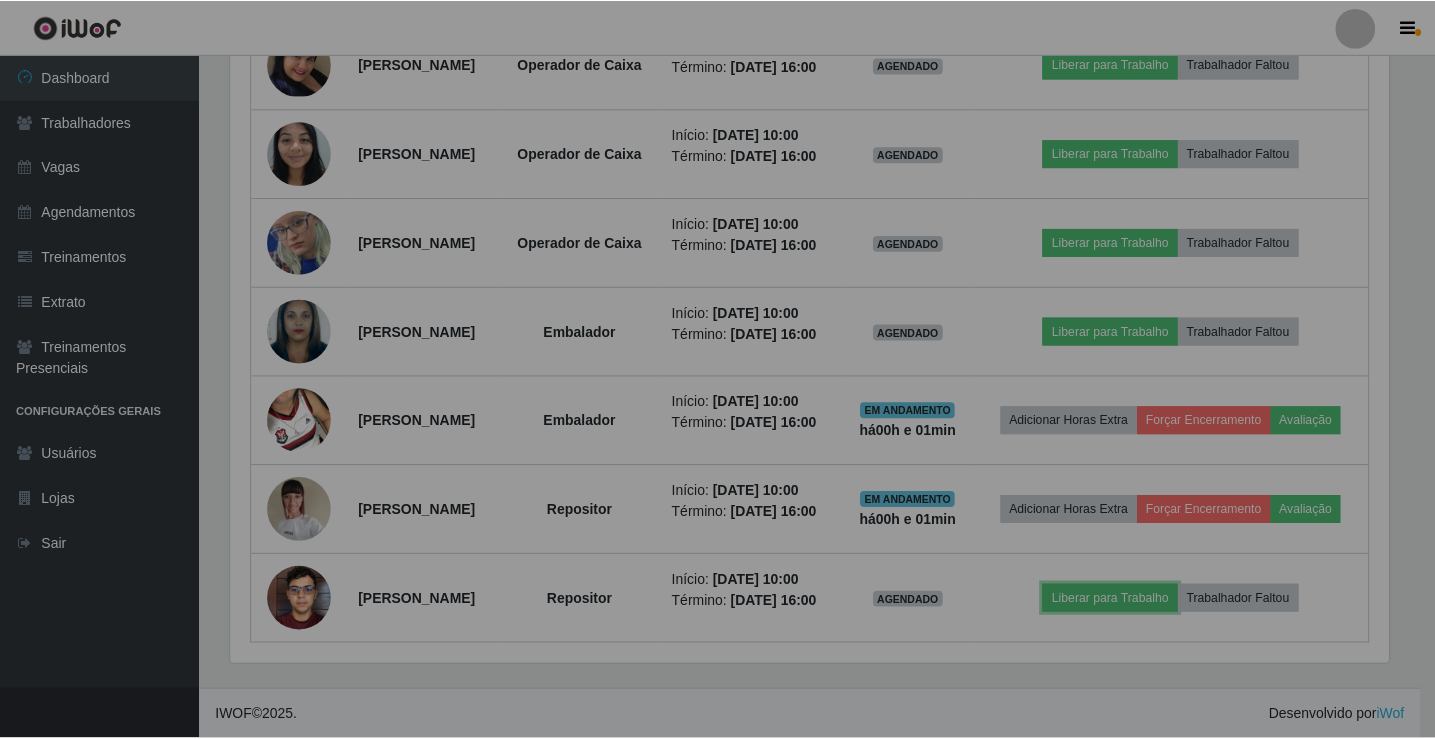 scroll, scrollTop: 999585, scrollLeft: 998827, axis: both 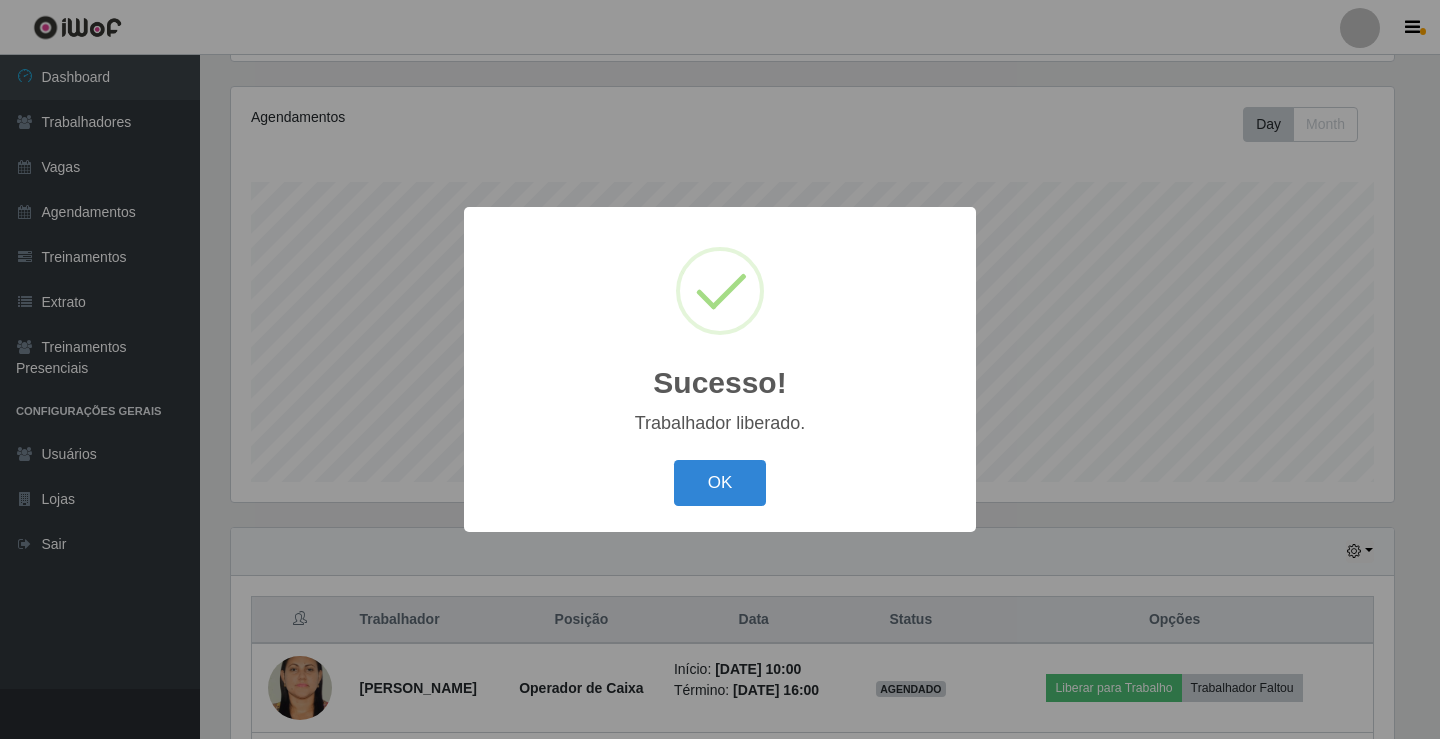 click on "OK Cancel" at bounding box center [720, 482] 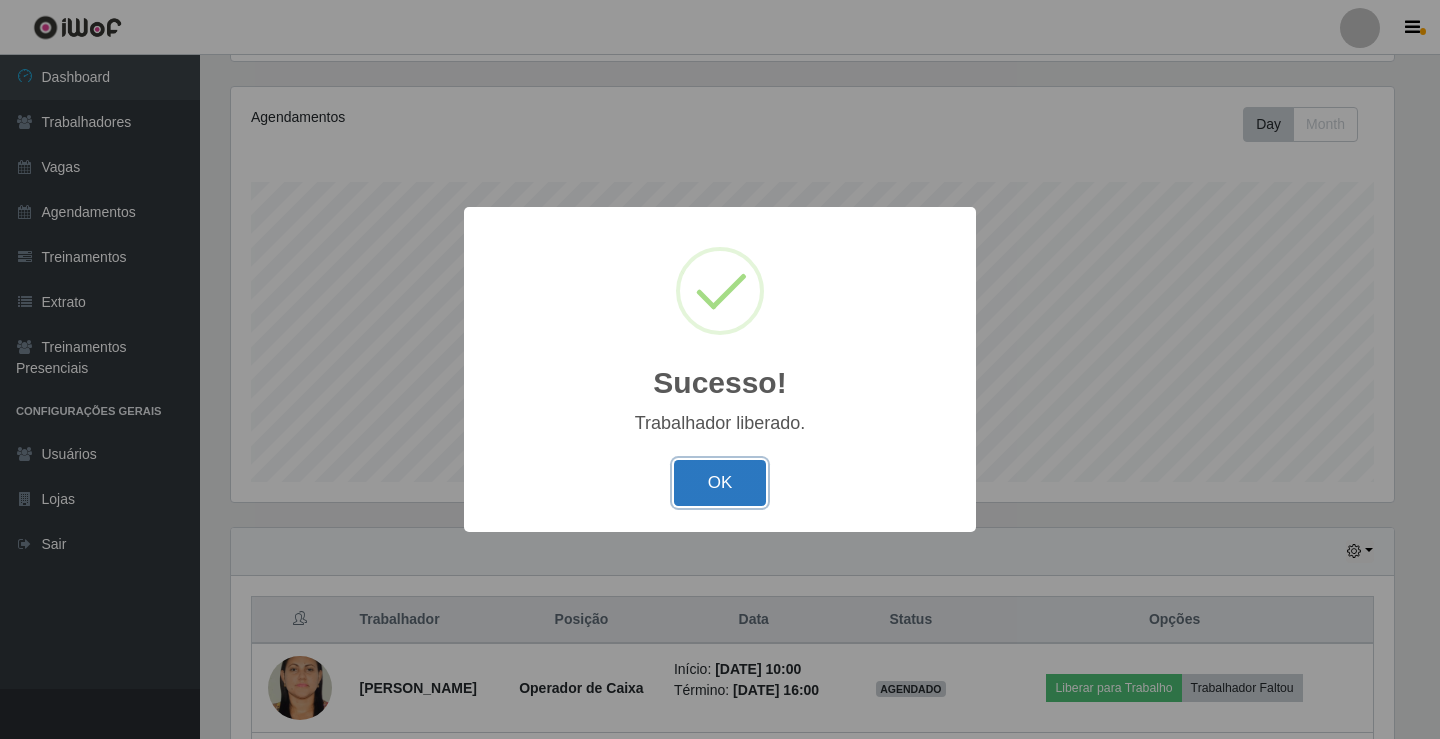 drag, startPoint x: 721, startPoint y: 503, endPoint x: 721, endPoint y: 485, distance: 18 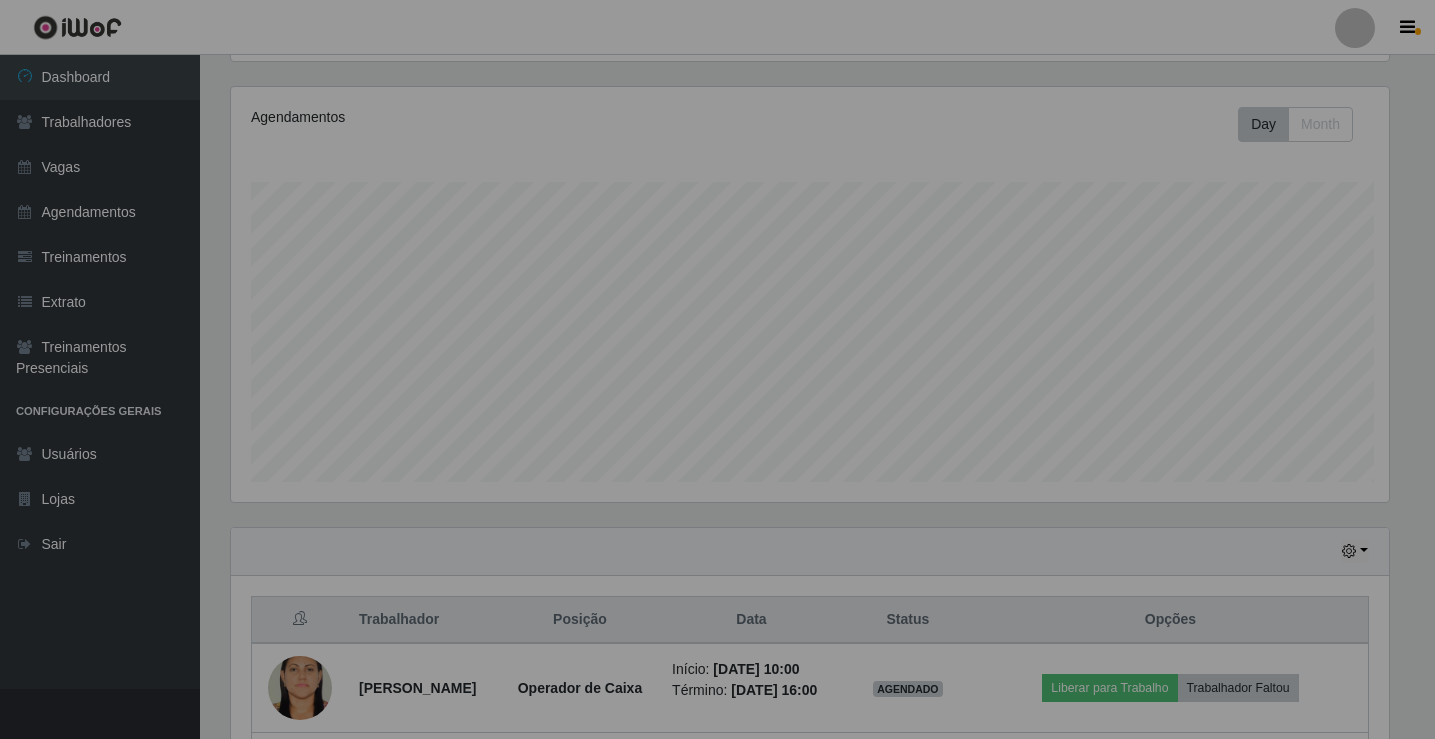 scroll 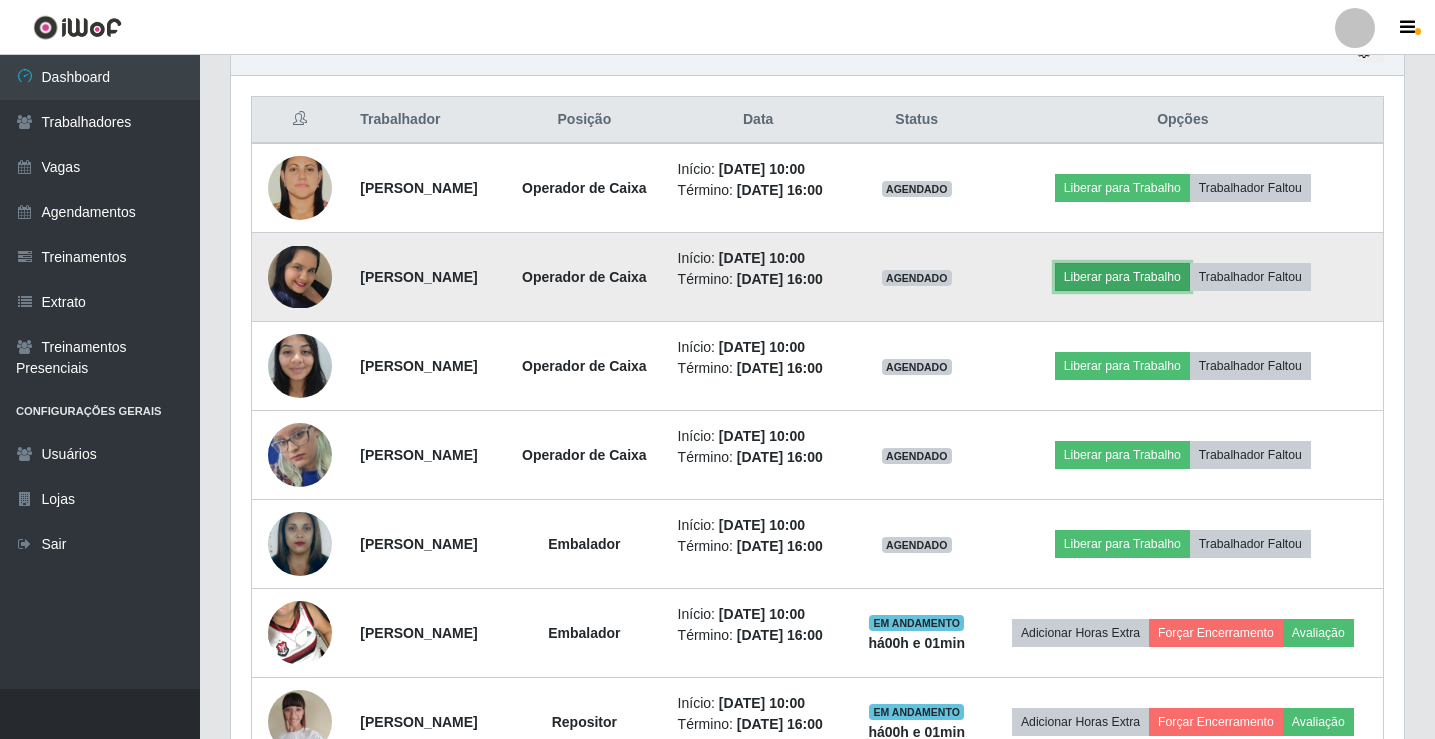 click on "Liberar para Trabalho" at bounding box center (1122, 277) 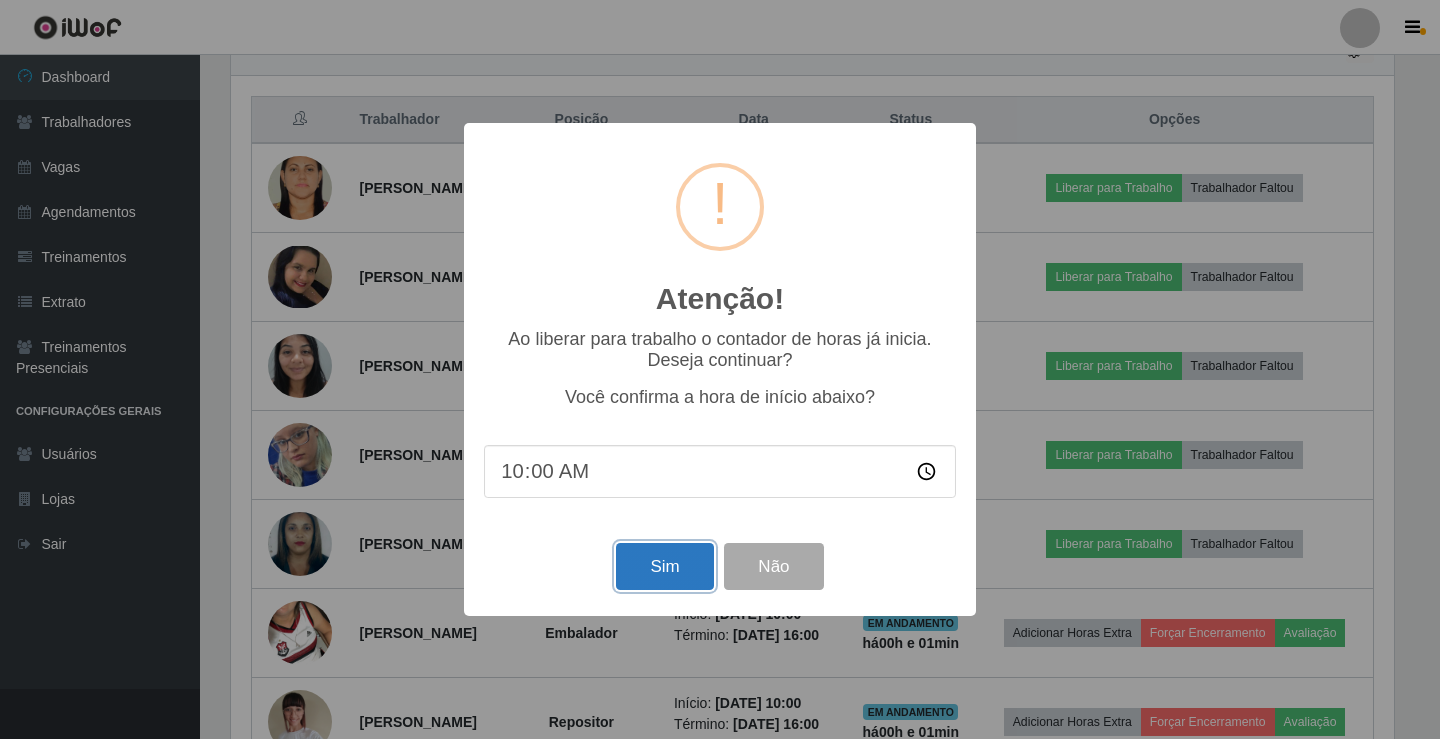 click on "Sim" at bounding box center [664, 566] 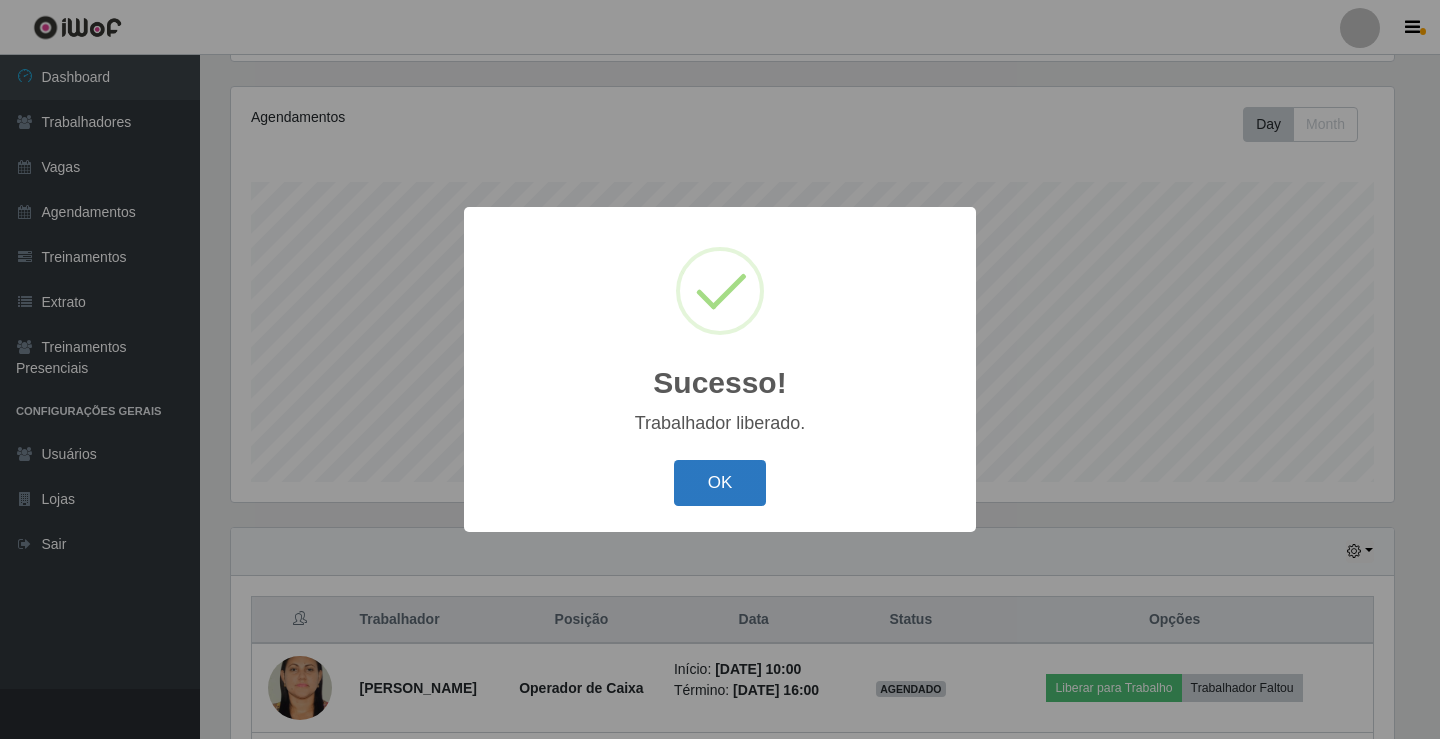 click on "OK" at bounding box center (720, 483) 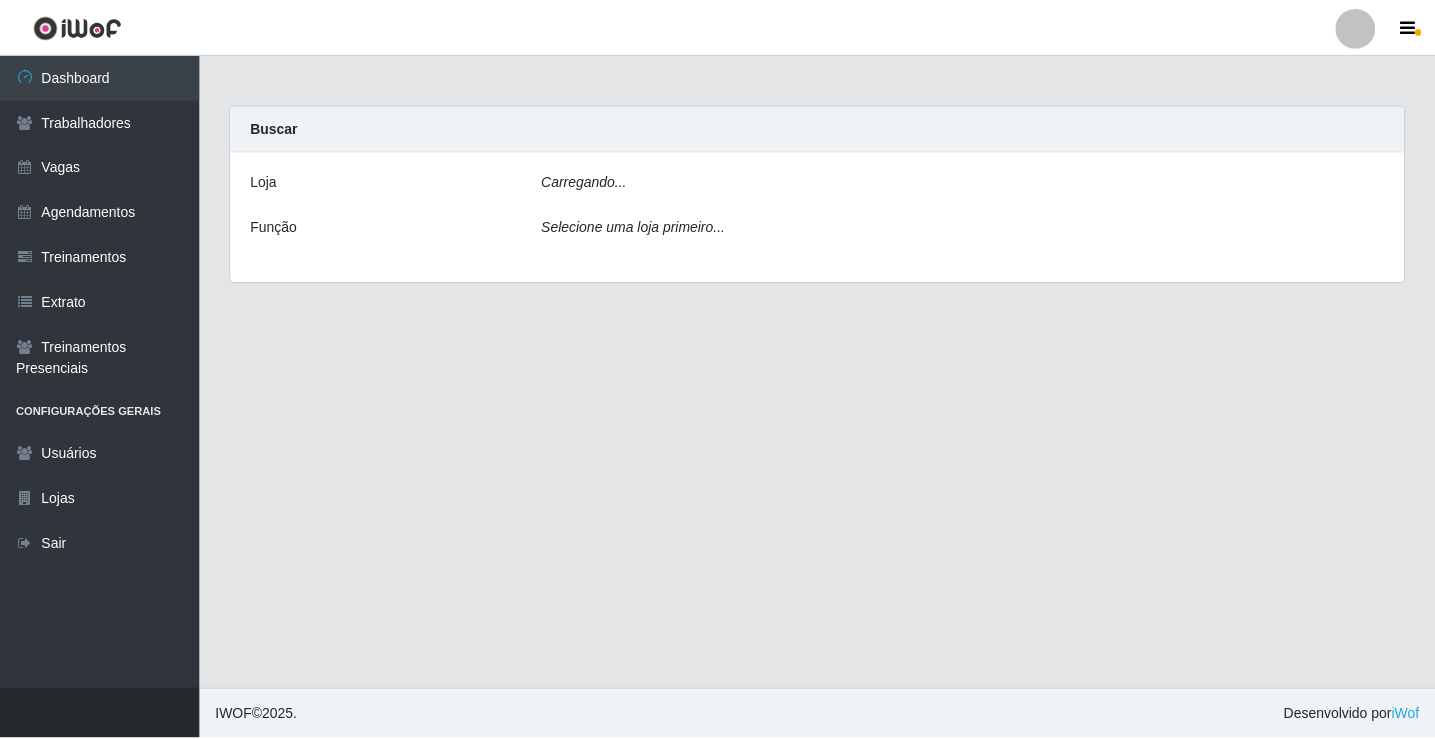 scroll, scrollTop: 0, scrollLeft: 0, axis: both 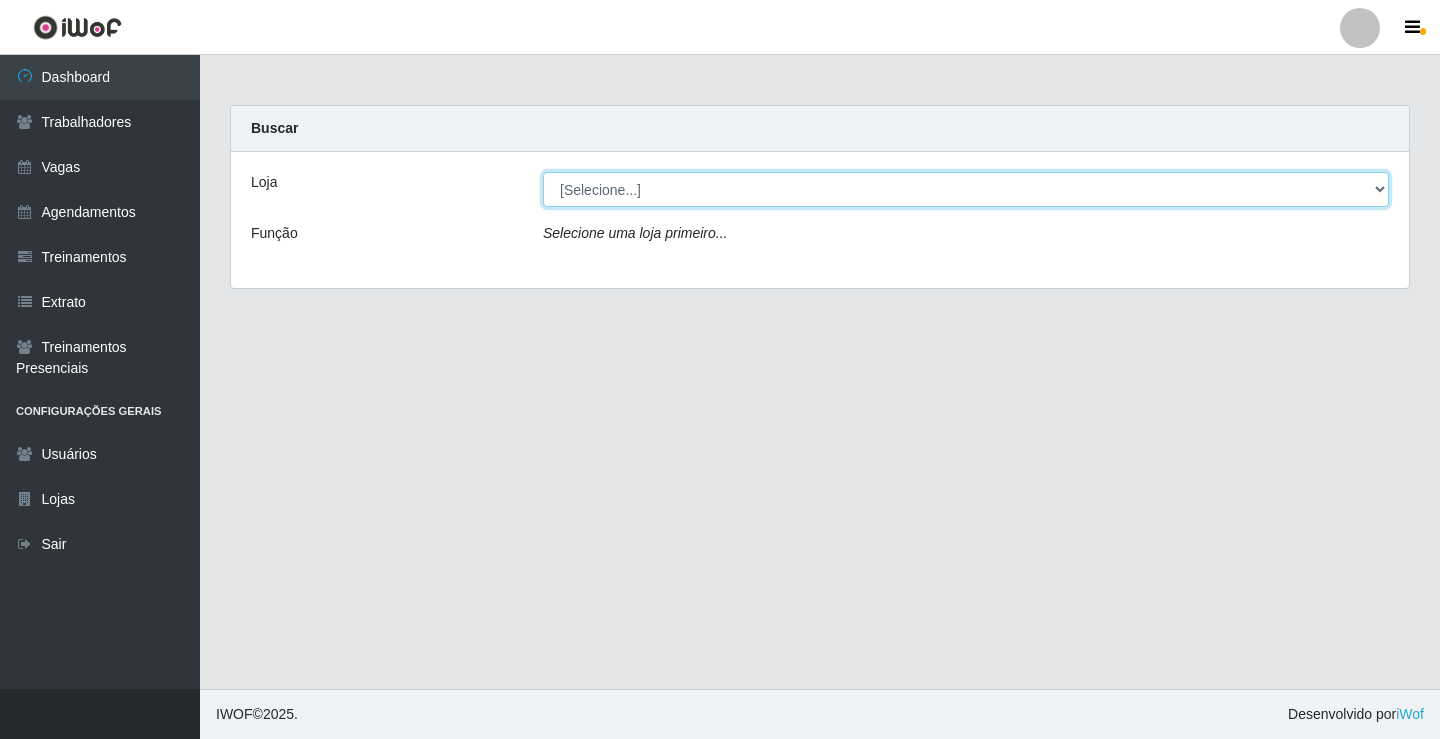drag, startPoint x: 591, startPoint y: 189, endPoint x: 594, endPoint y: 202, distance: 13.341664 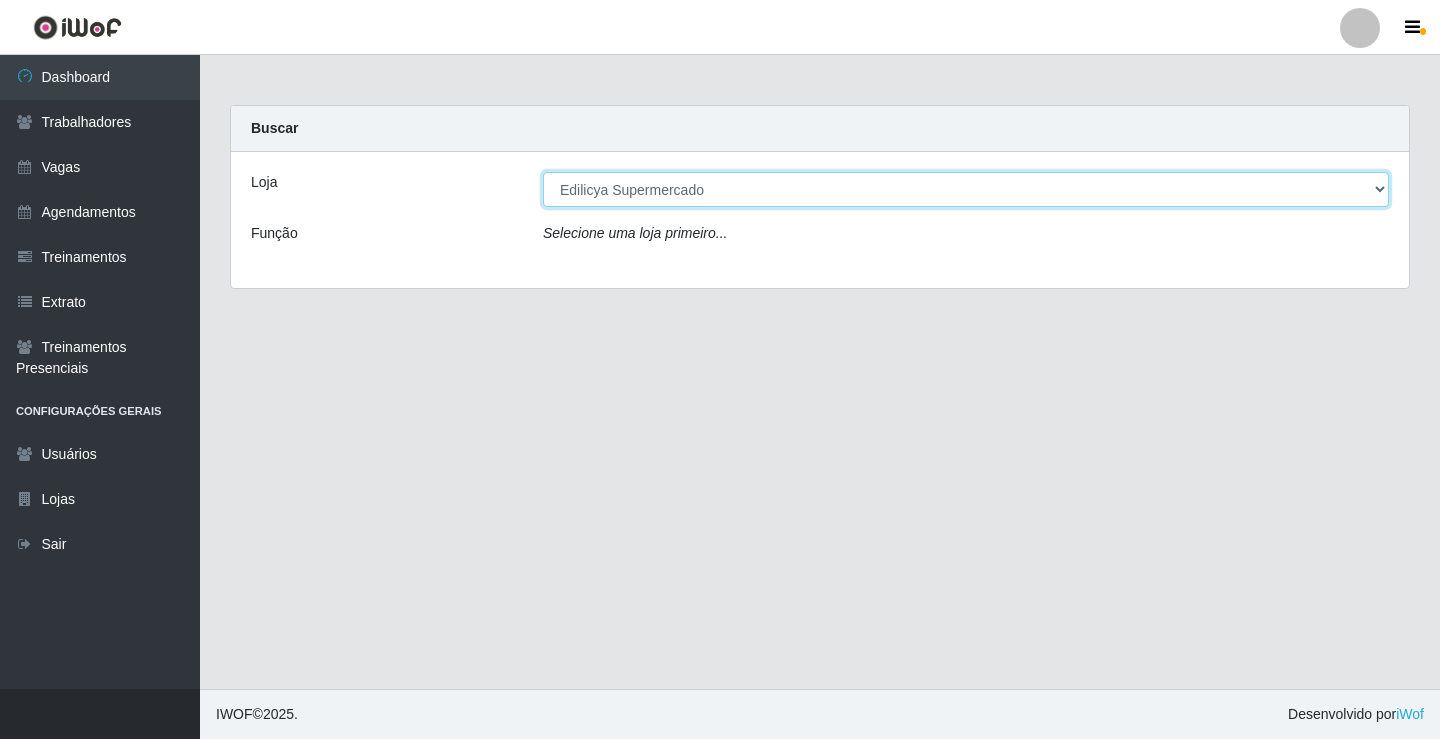 click on "[Selecione...] Edilicya Supermercado" at bounding box center [966, 189] 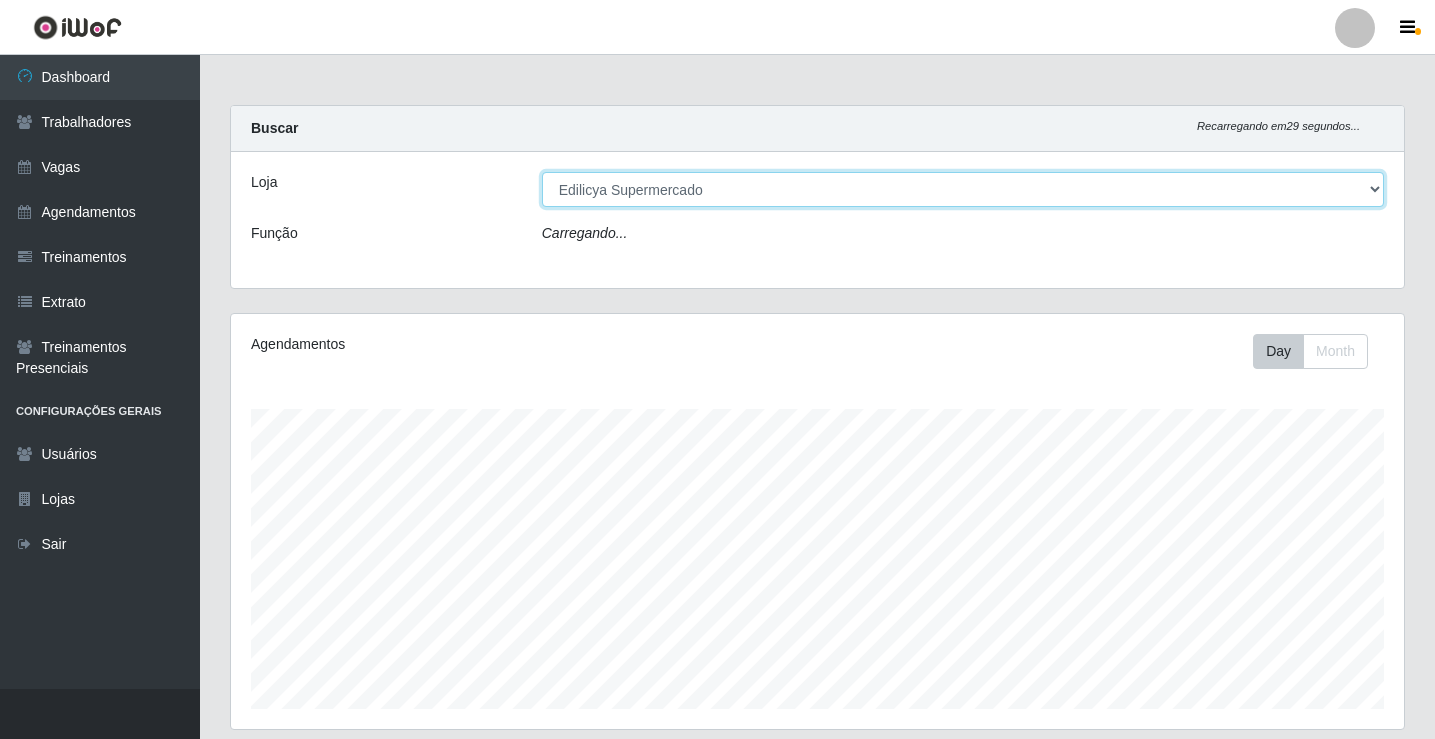 scroll, scrollTop: 999585, scrollLeft: 998827, axis: both 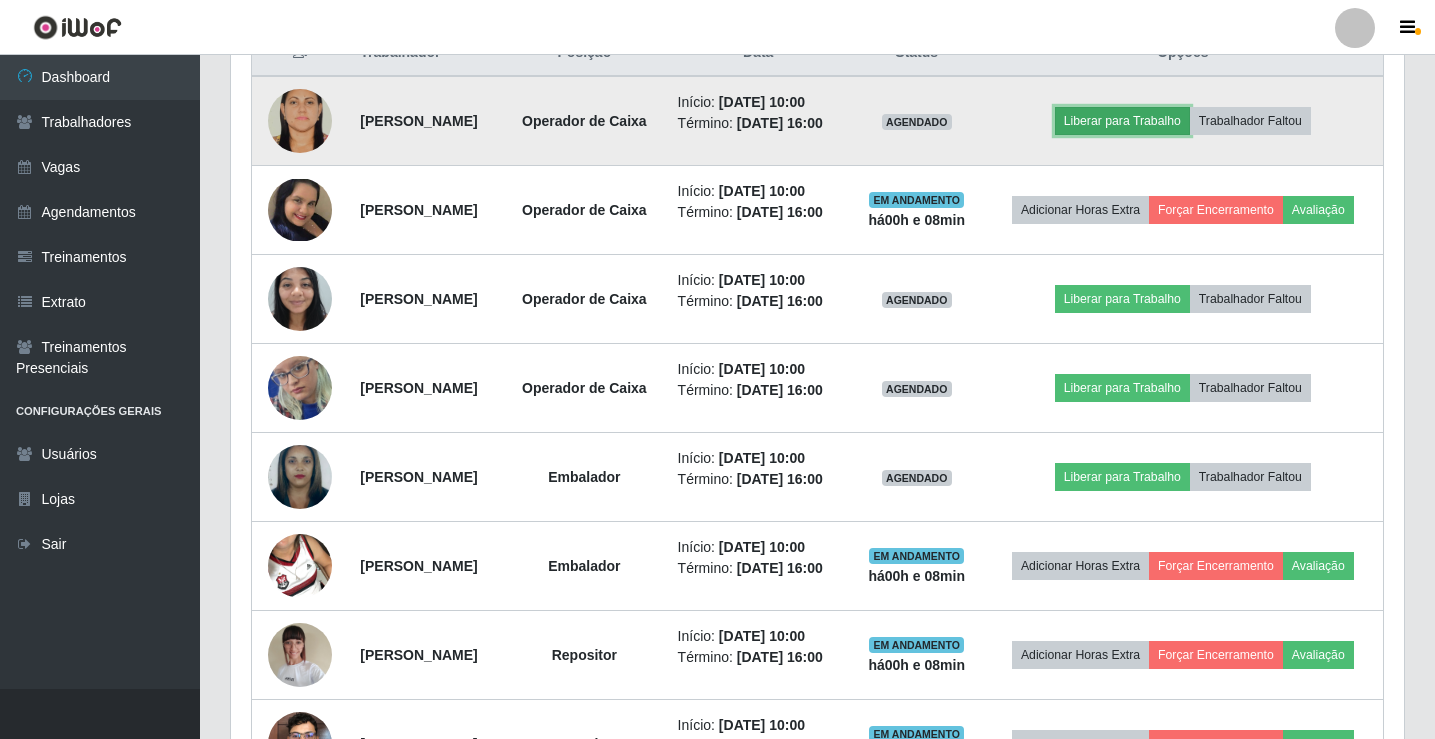 click on "Liberar para Trabalho" at bounding box center [1122, 121] 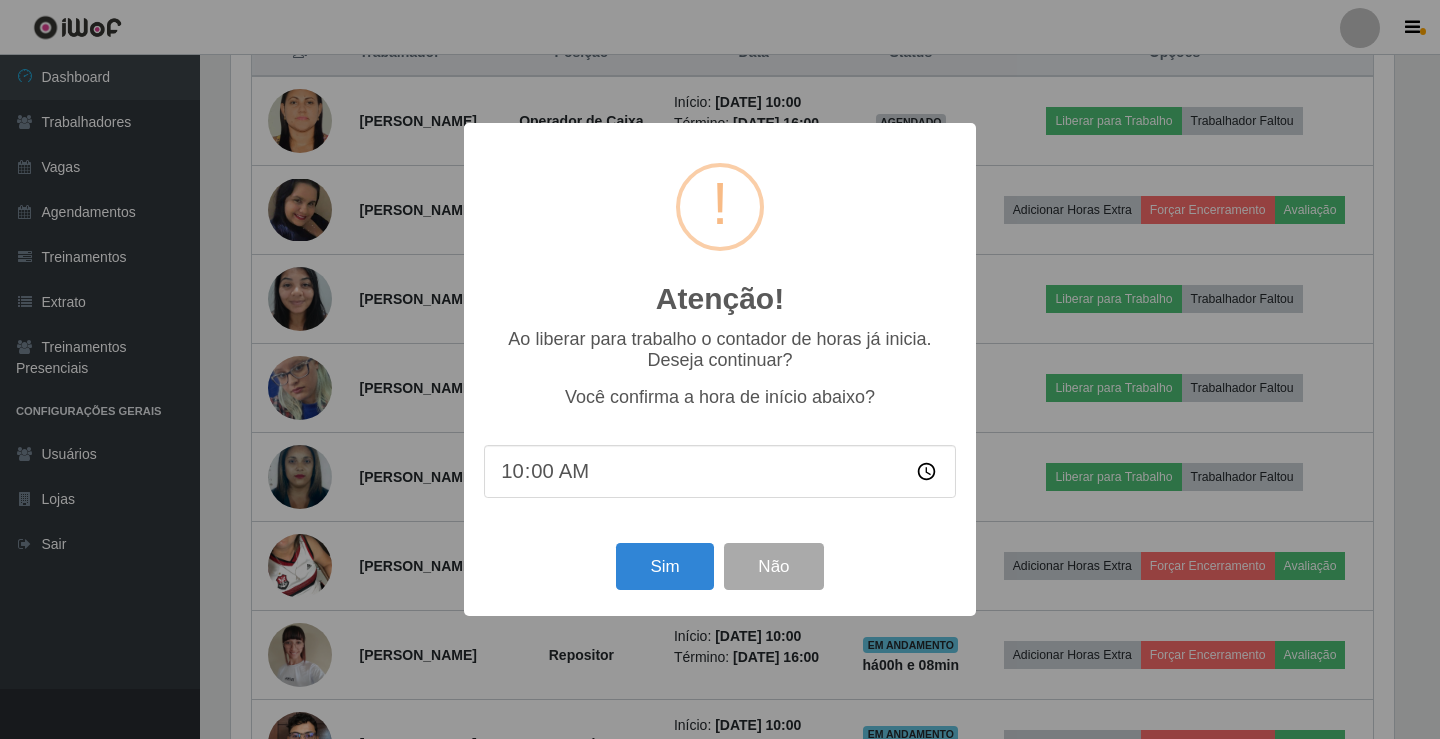 scroll, scrollTop: 999585, scrollLeft: 998837, axis: both 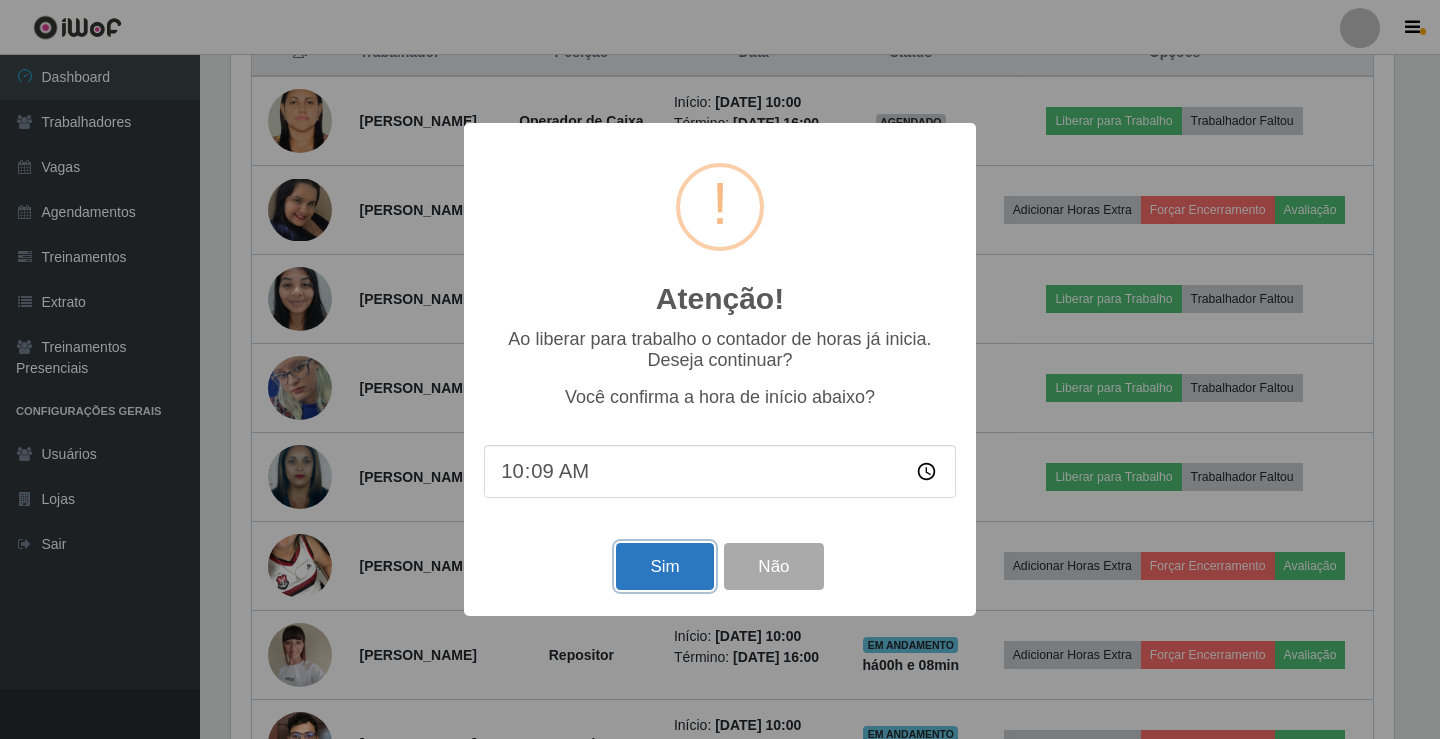 click on "Sim" at bounding box center (664, 566) 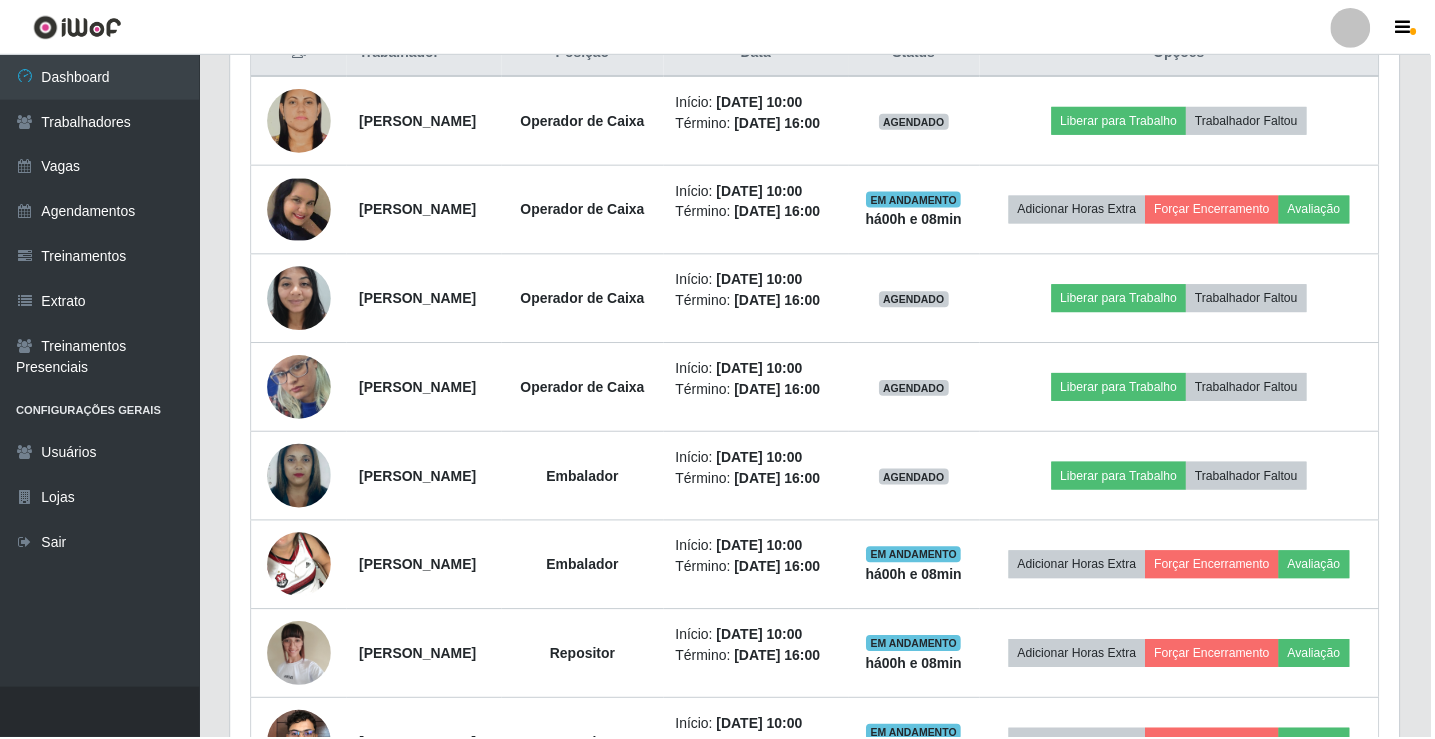 scroll, scrollTop: 999585, scrollLeft: 998827, axis: both 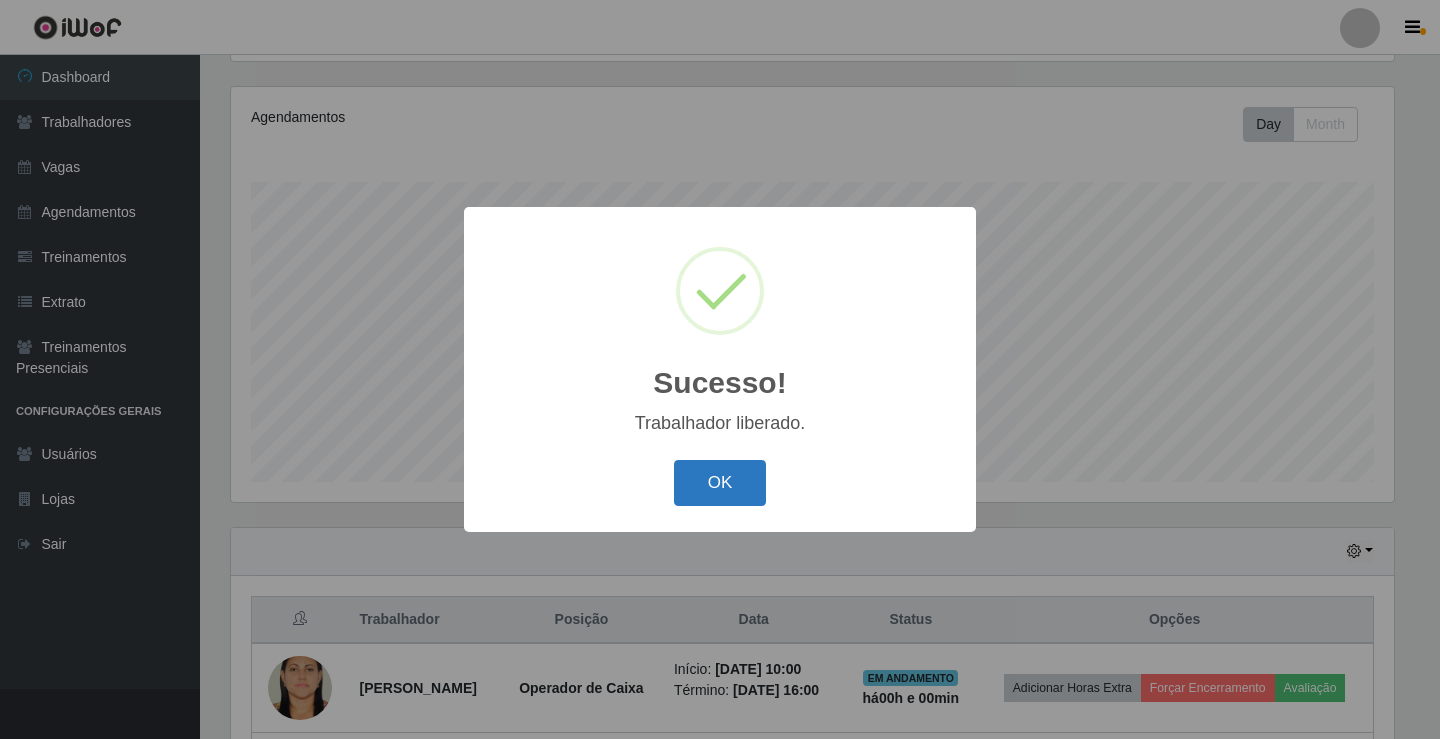 click on "OK" at bounding box center (720, 483) 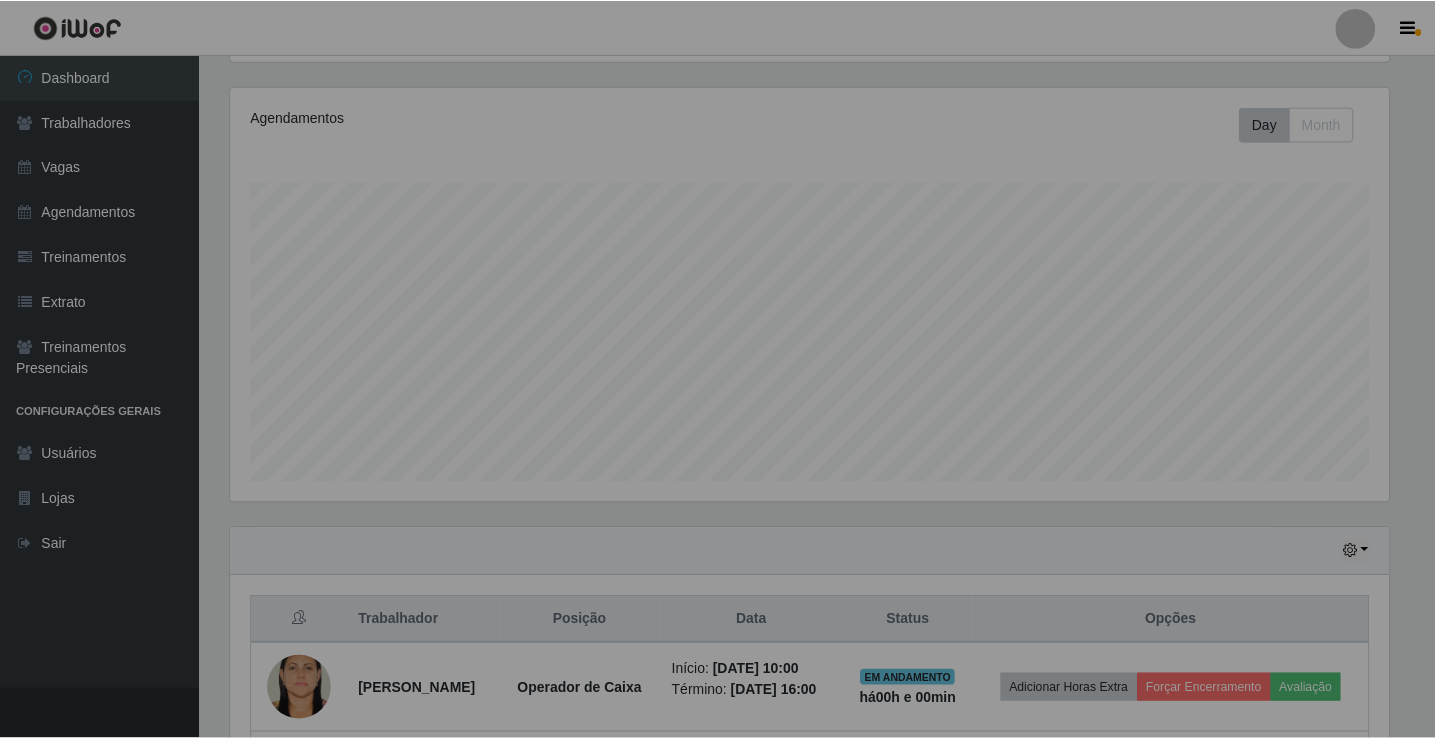 scroll, scrollTop: 999585, scrollLeft: 998827, axis: both 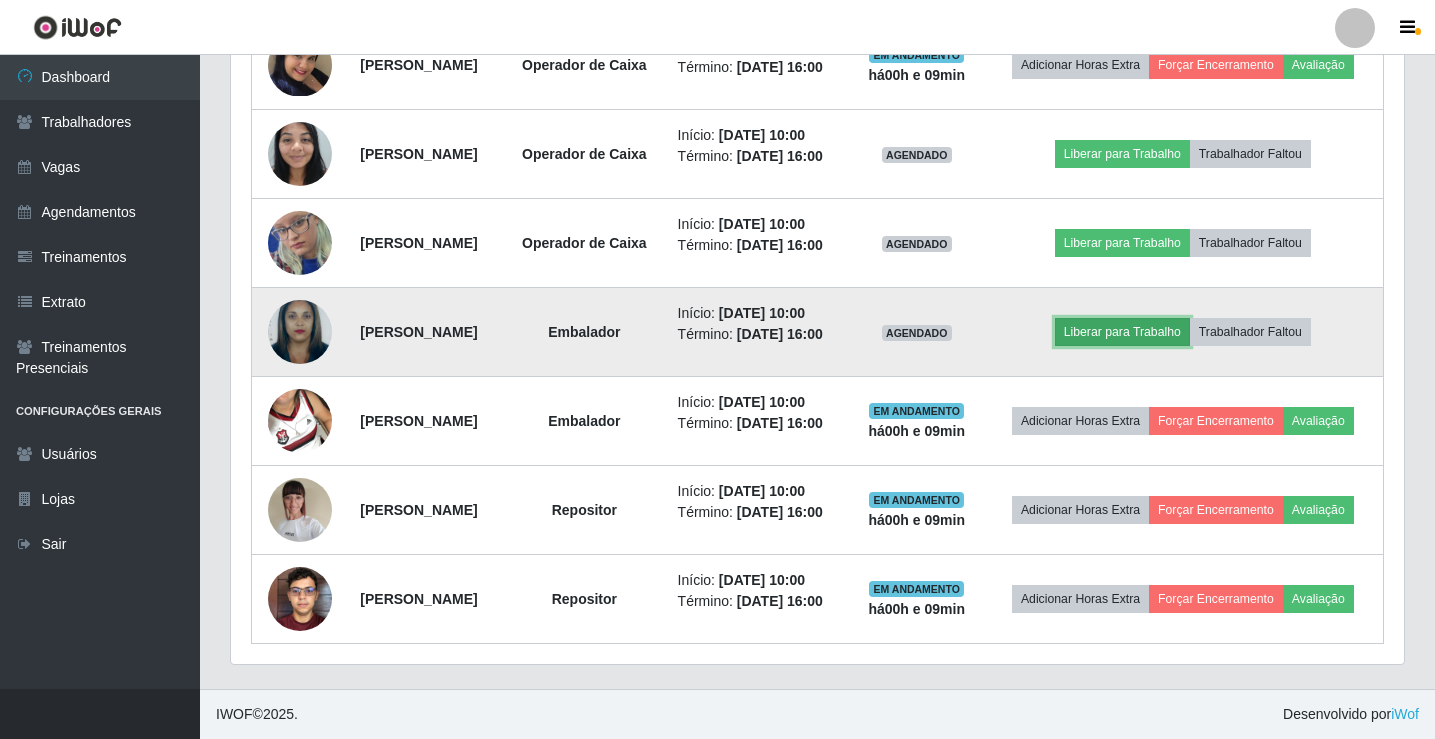 click on "Liberar para Trabalho" at bounding box center (1122, 332) 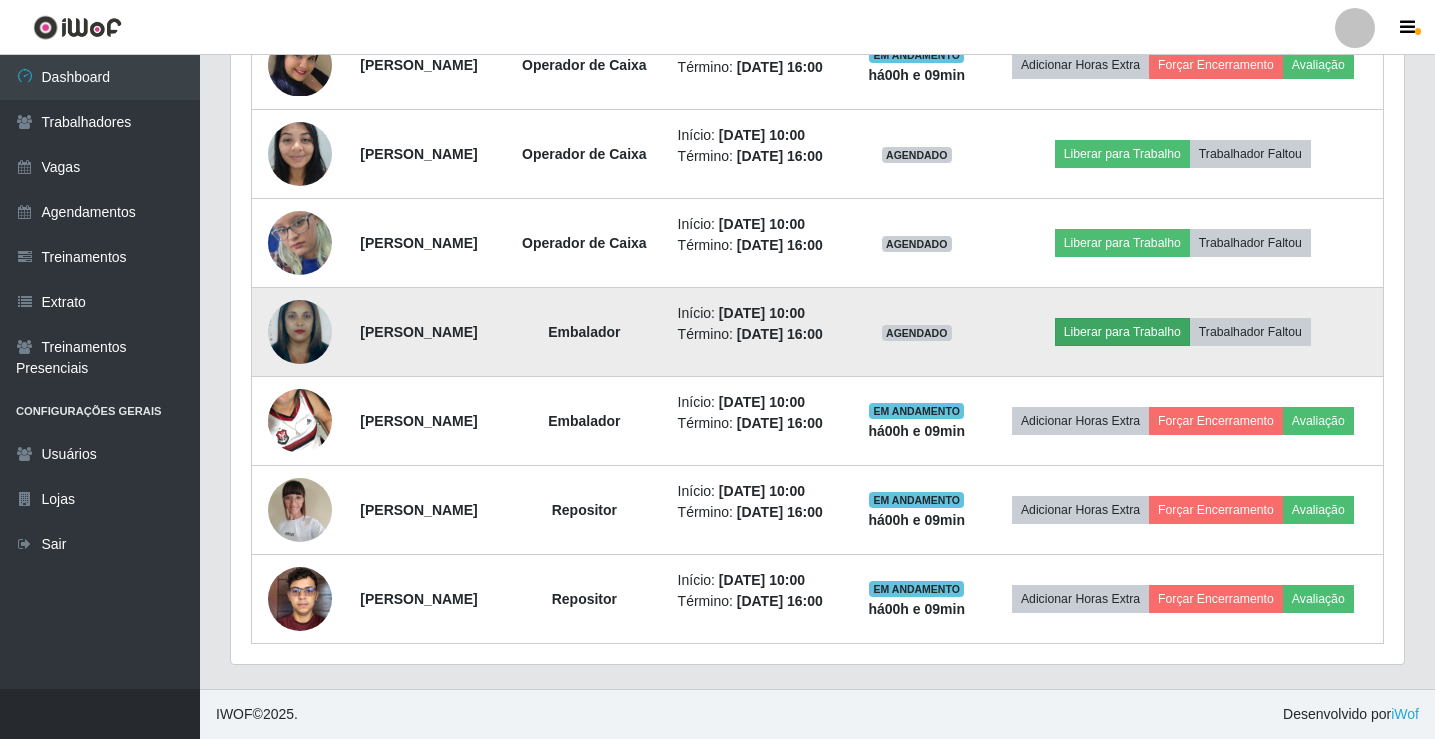 scroll, scrollTop: 999585, scrollLeft: 998837, axis: both 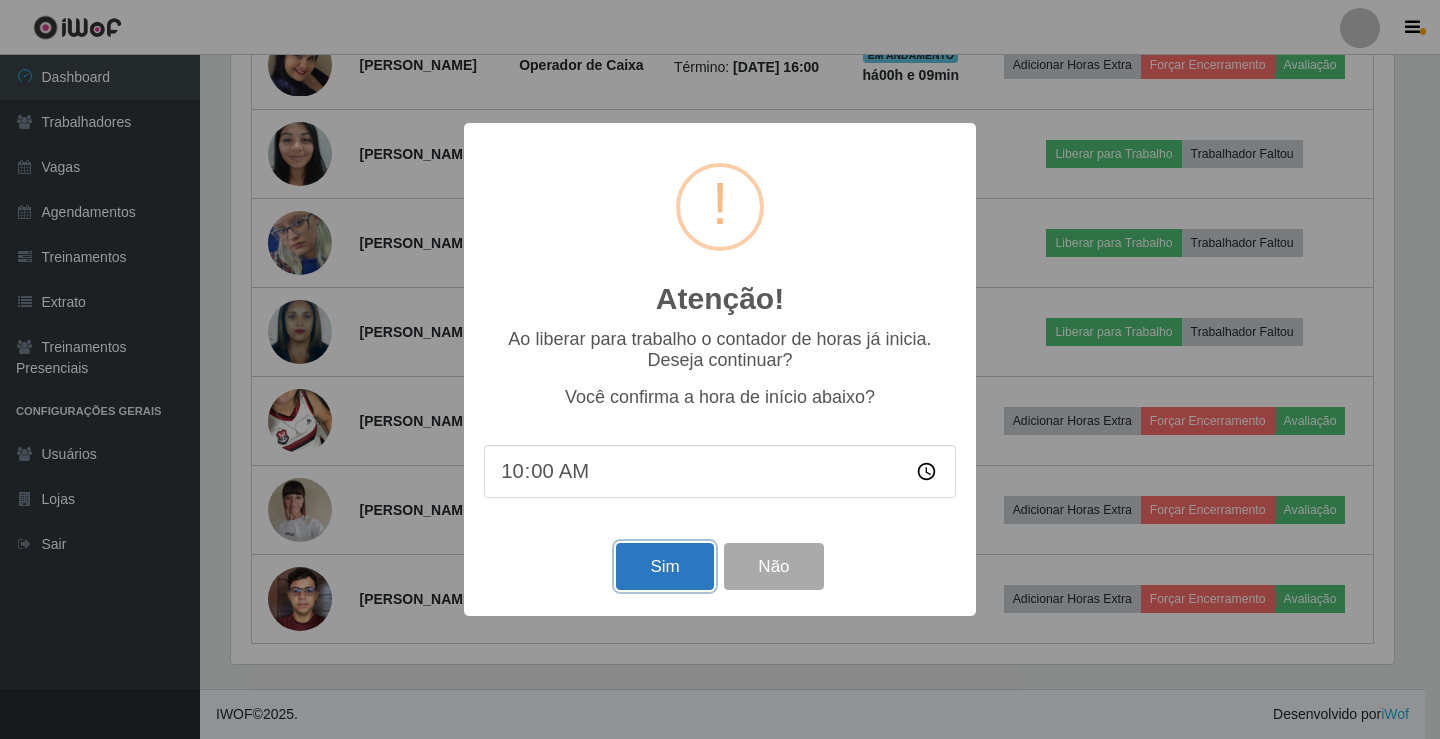 click on "Sim" at bounding box center (664, 566) 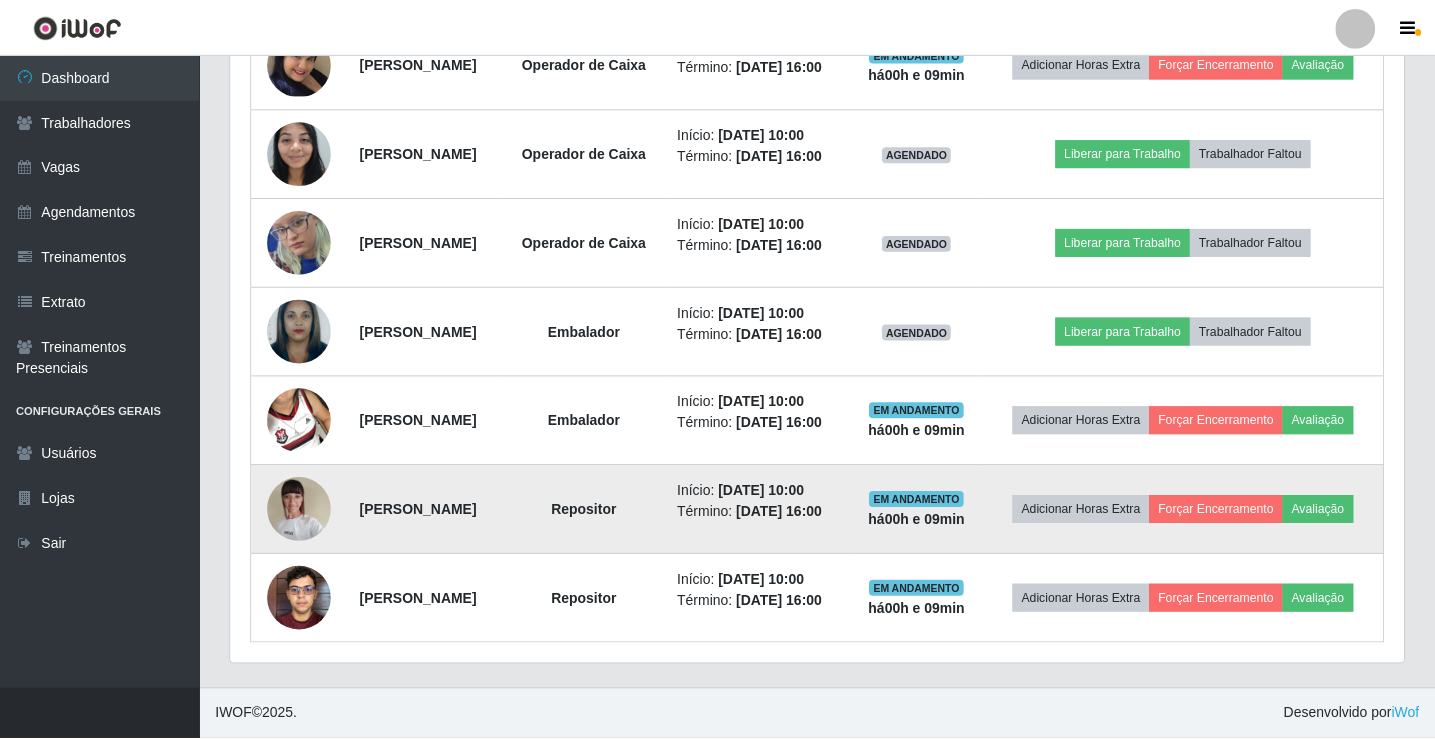 scroll, scrollTop: 999585, scrollLeft: 998827, axis: both 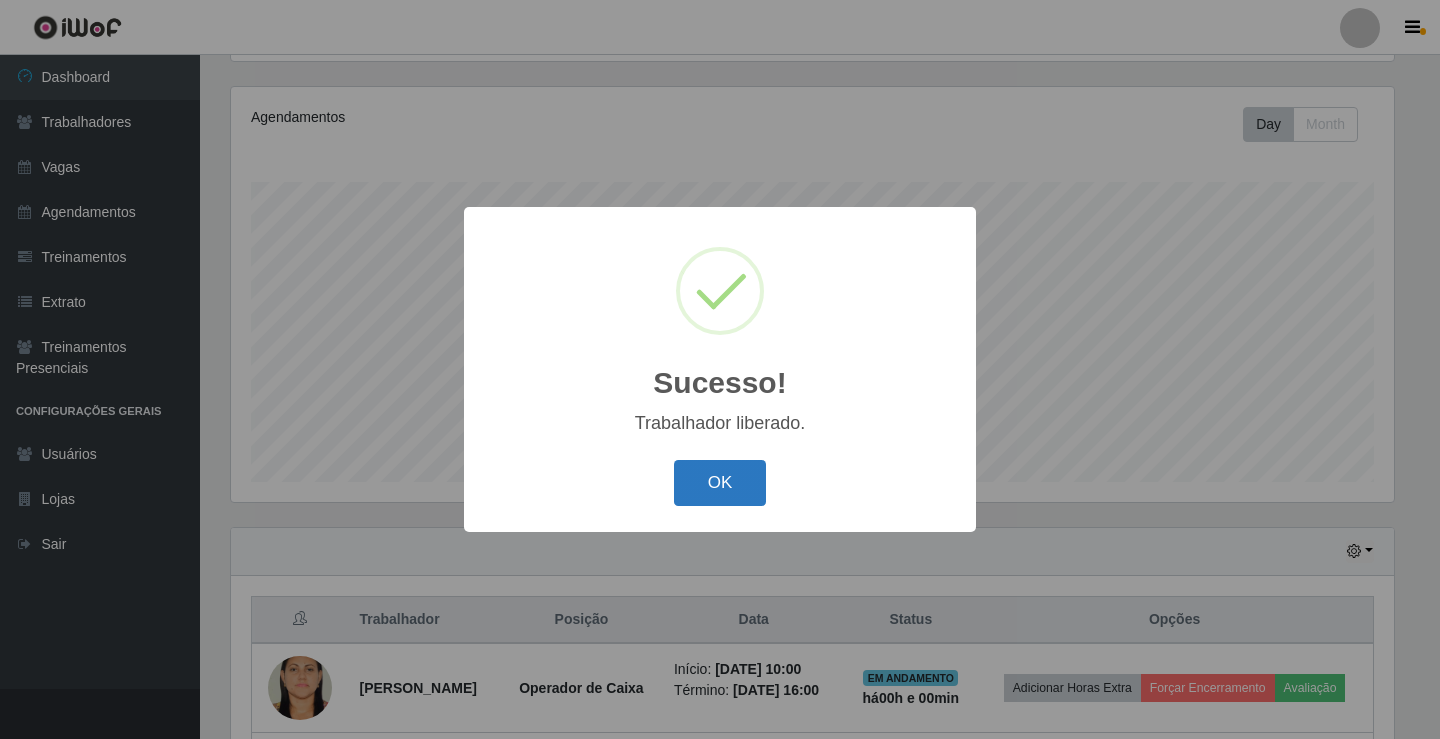click on "OK" at bounding box center [720, 483] 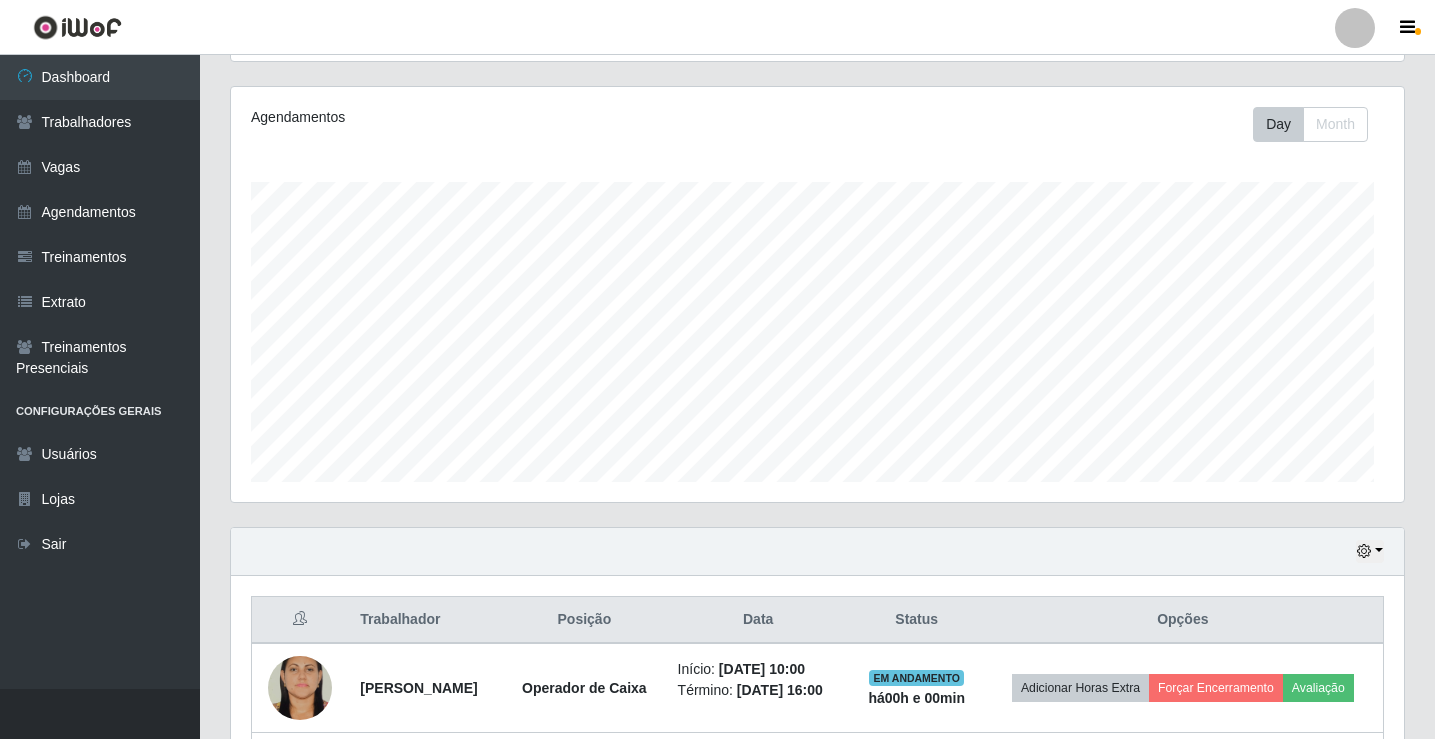 scroll, scrollTop: 999585, scrollLeft: 998827, axis: both 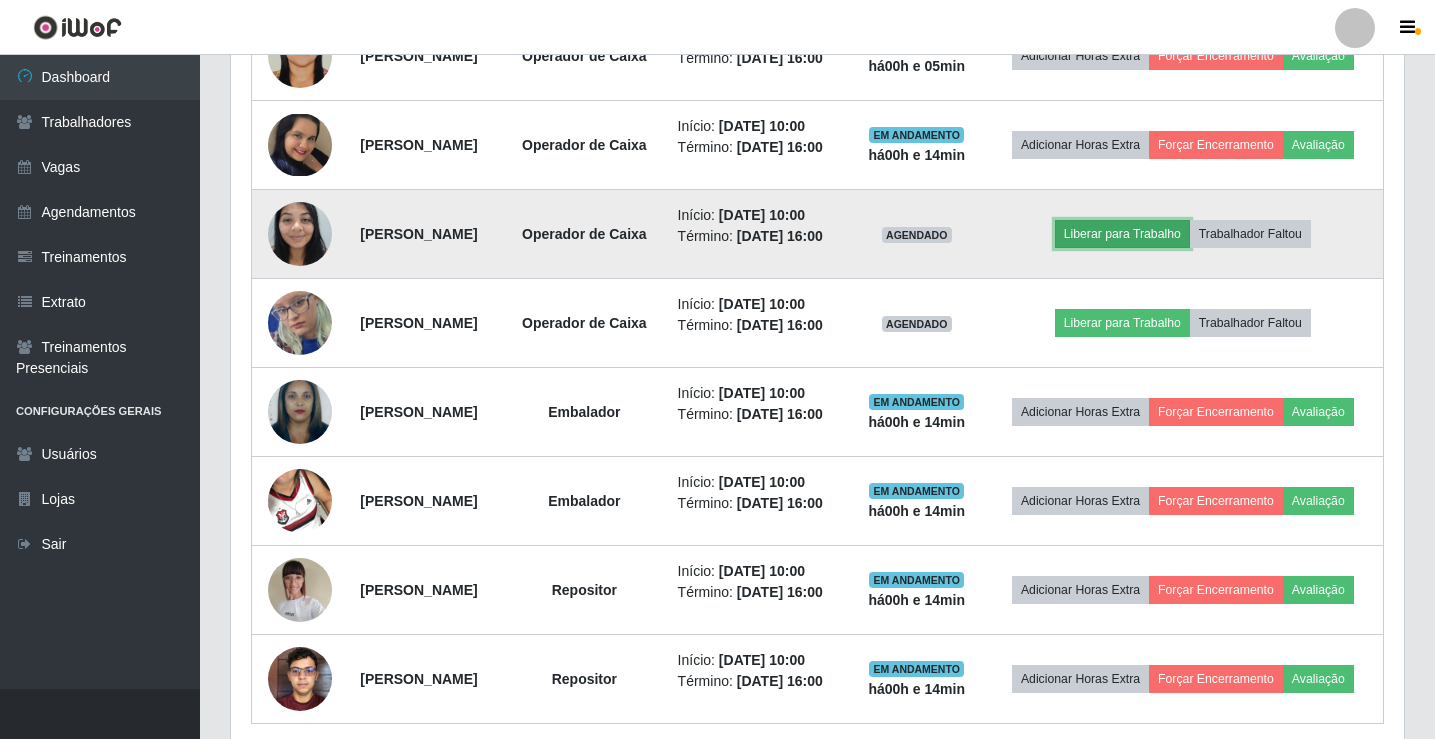 click on "Liberar para Trabalho" at bounding box center [1122, 234] 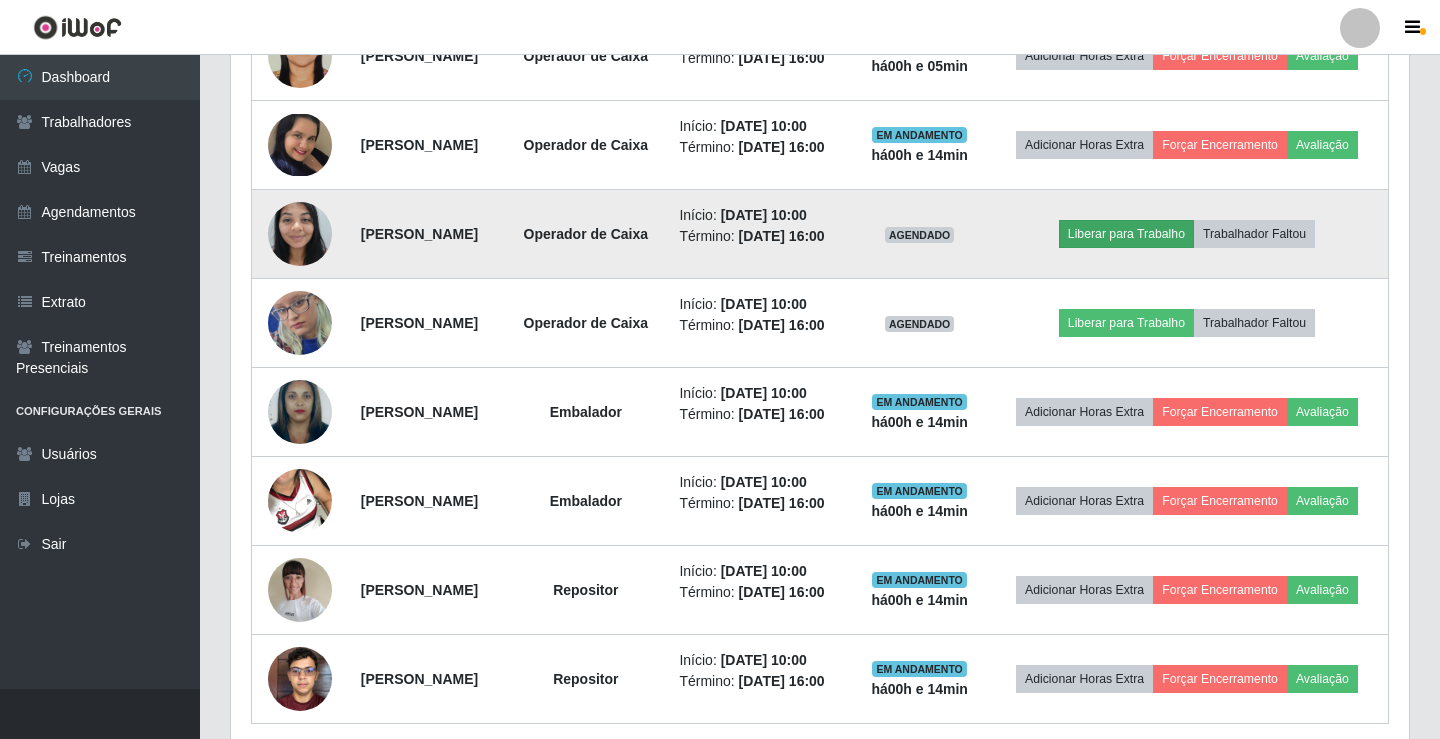 scroll, scrollTop: 999585, scrollLeft: 998837, axis: both 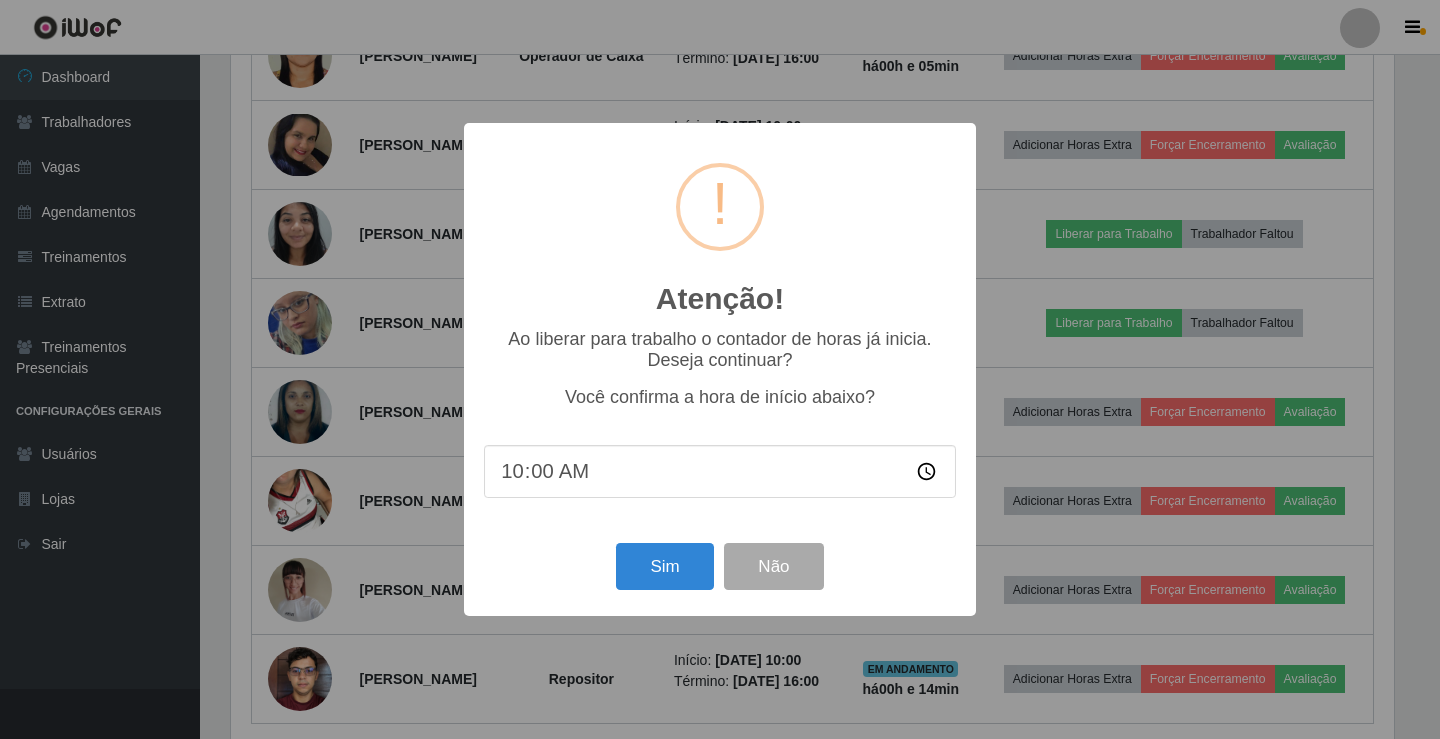 drag, startPoint x: 631, startPoint y: 481, endPoint x: 0, endPoint y: 415, distance: 634.44226 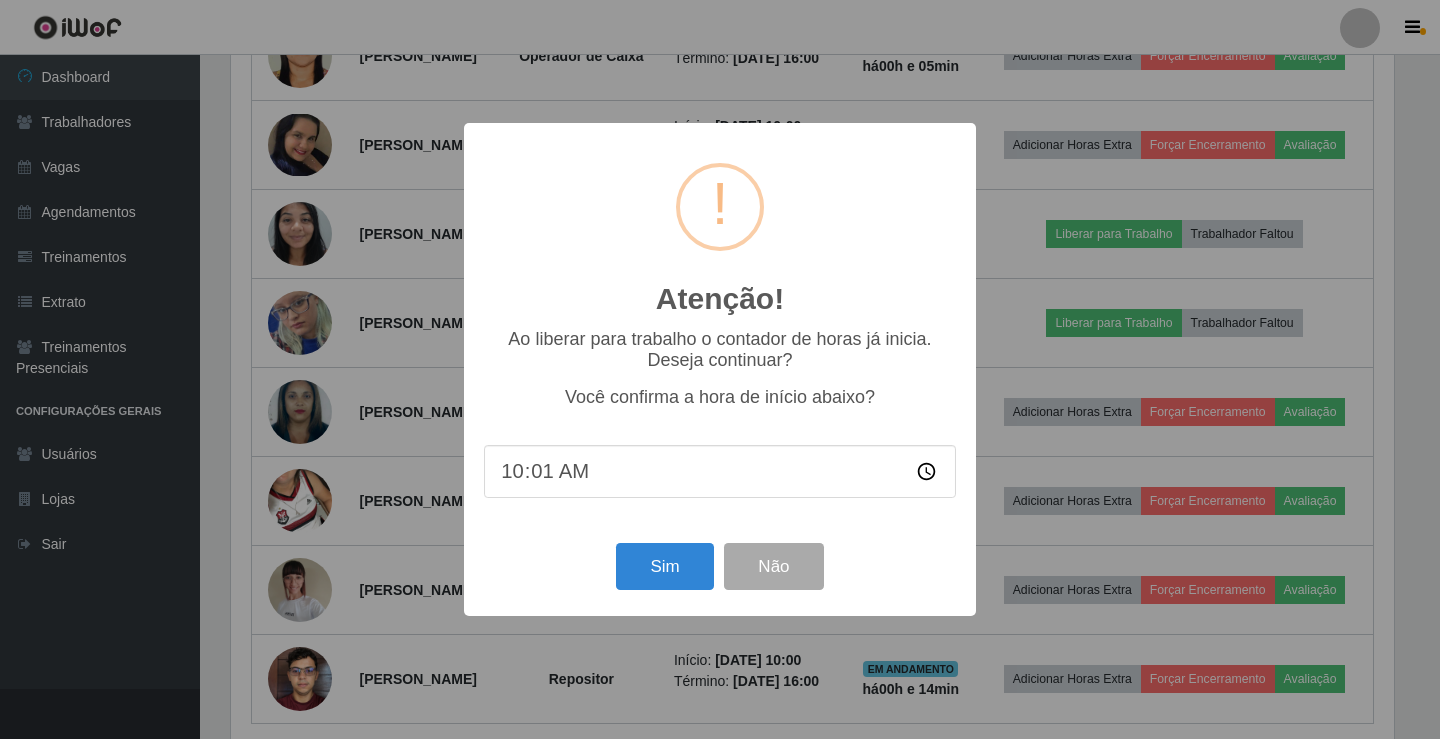type on "10:14" 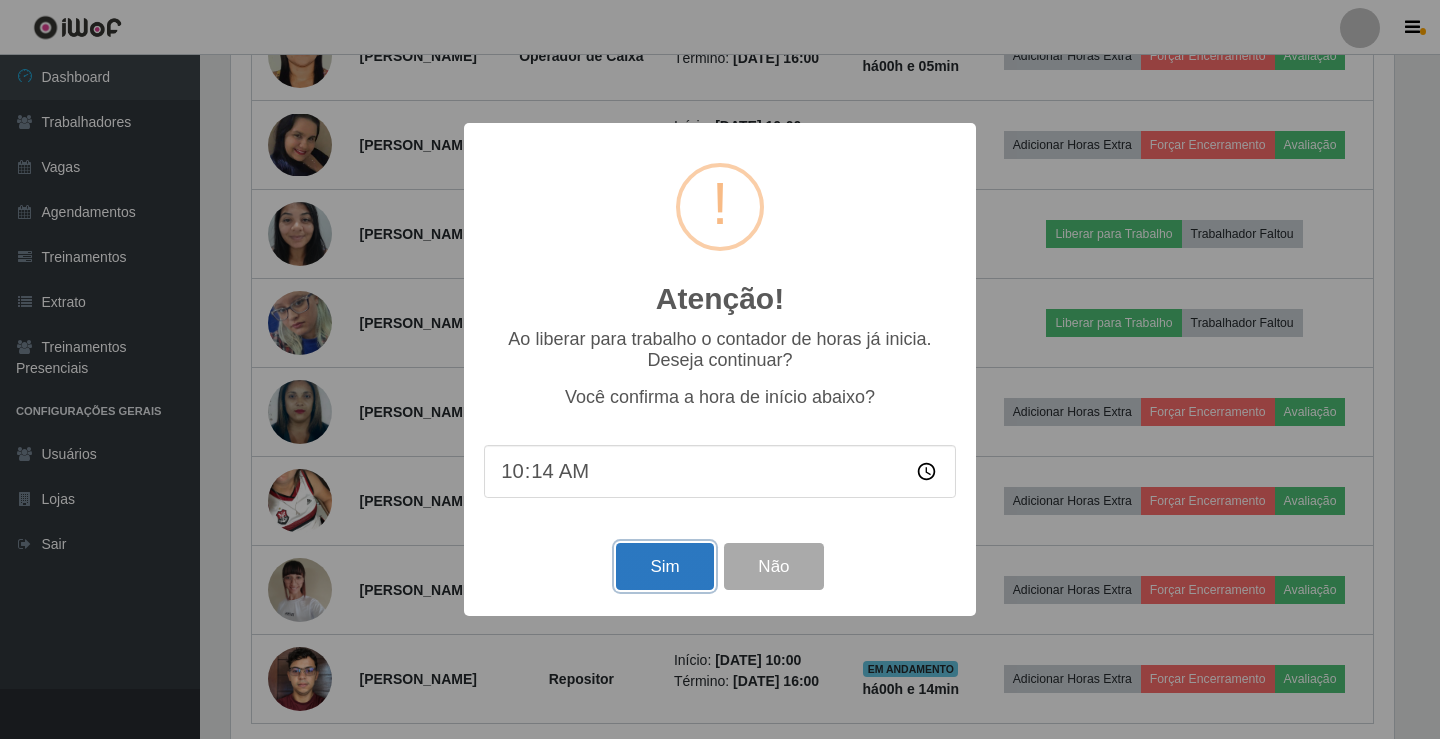click on "Sim" at bounding box center [664, 566] 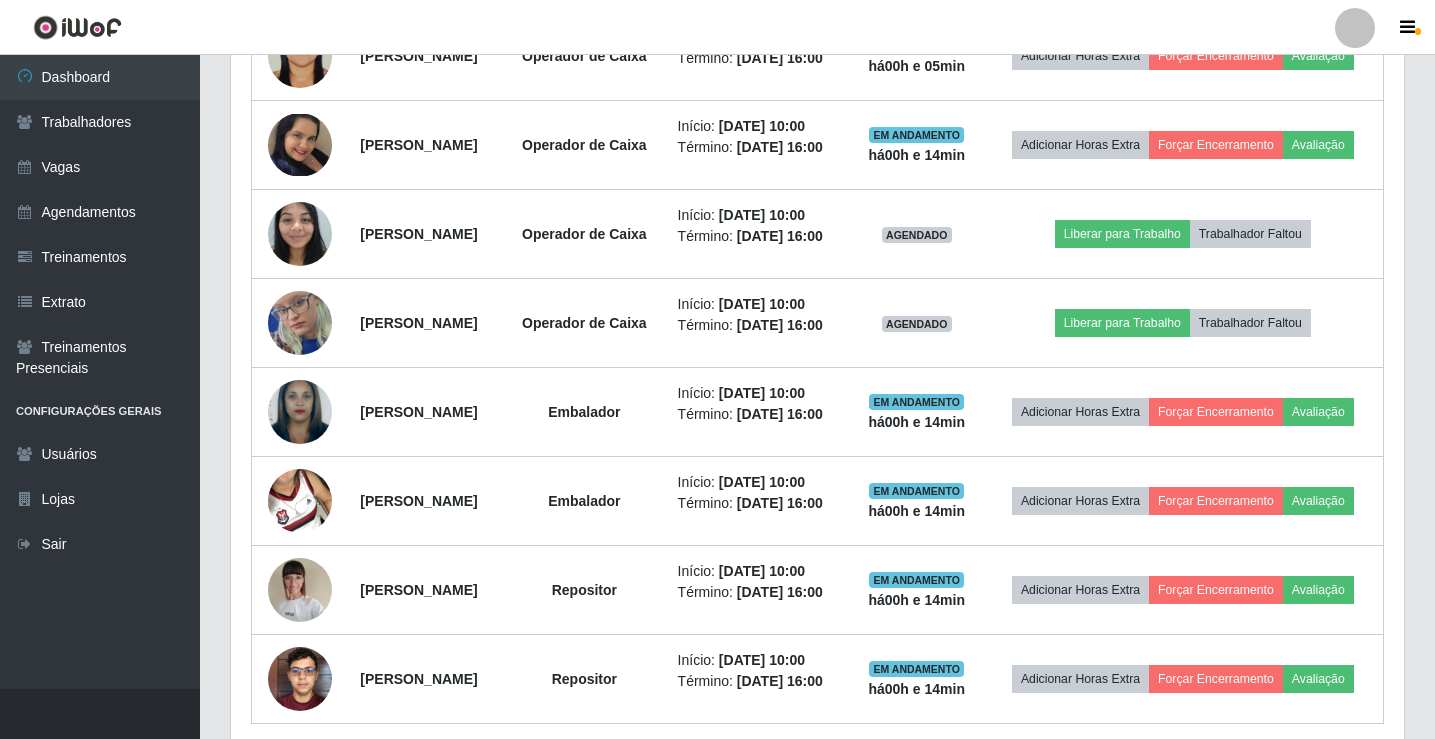 scroll, scrollTop: 999585, scrollLeft: 998827, axis: both 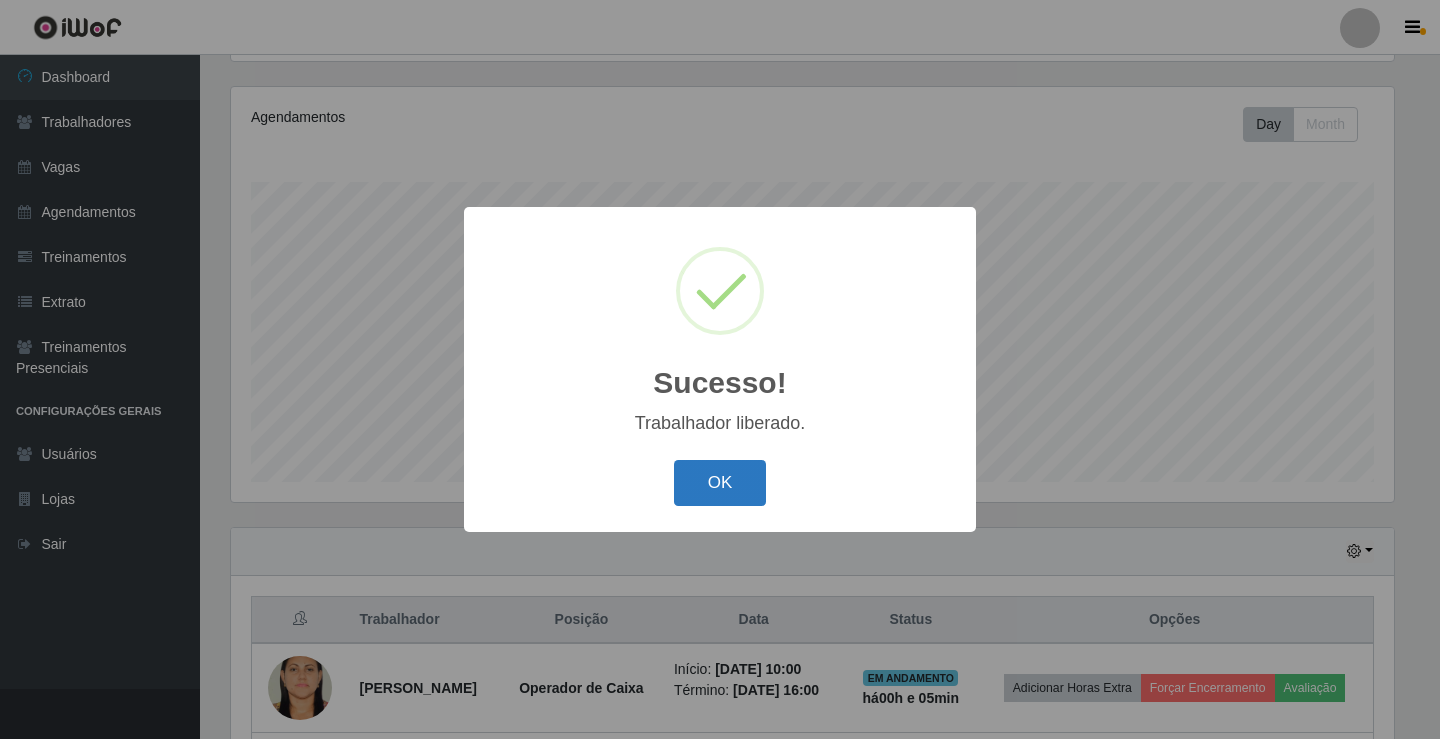 click on "OK" at bounding box center [720, 483] 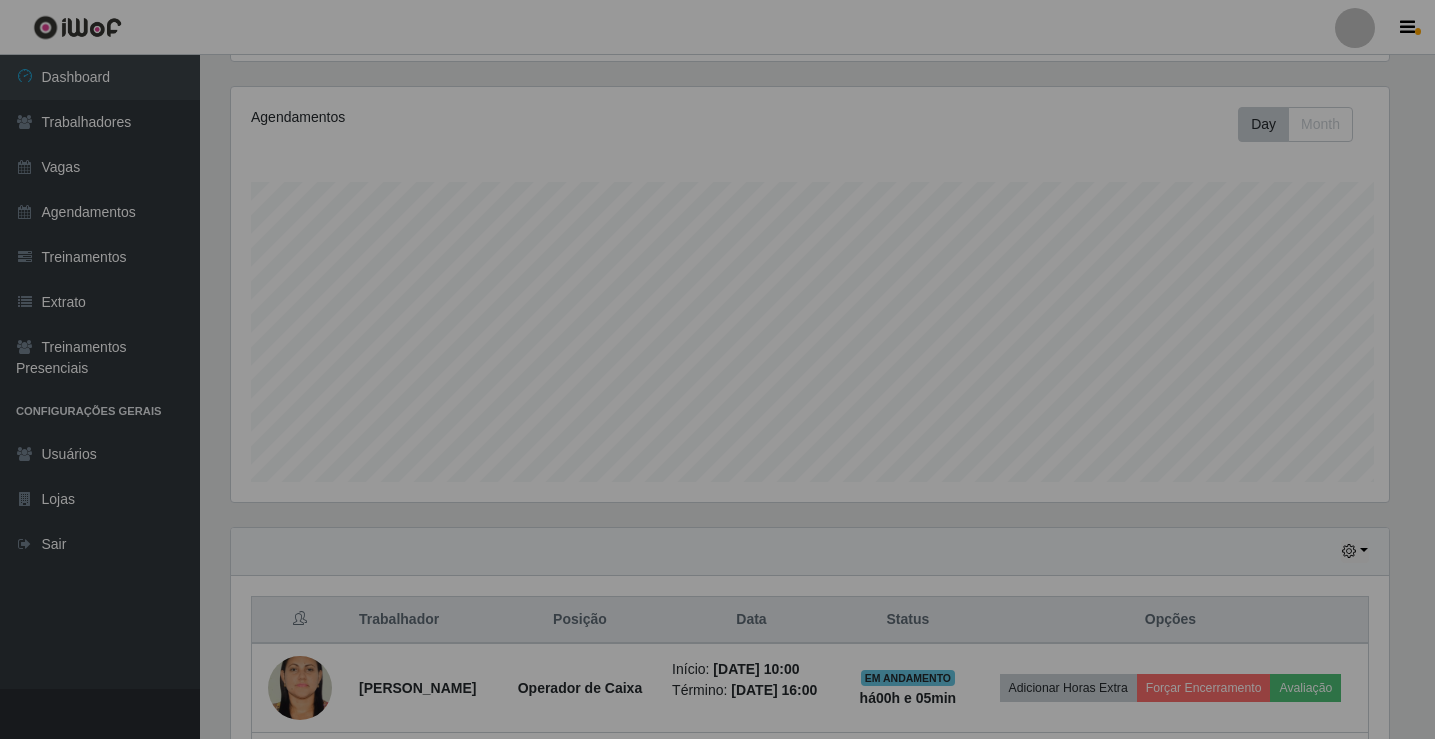 scroll, scrollTop: 999585, scrollLeft: 998827, axis: both 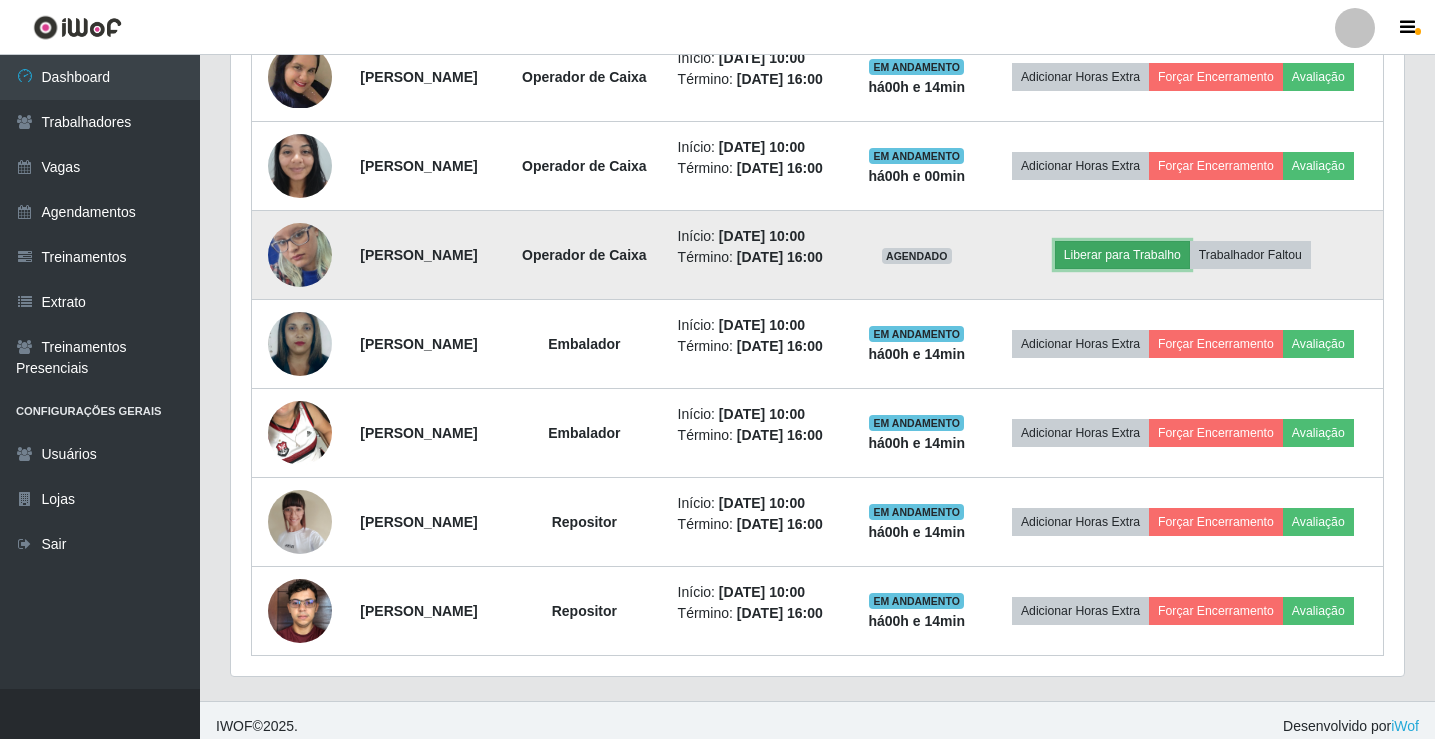 click on "Liberar para Trabalho" at bounding box center (1122, 255) 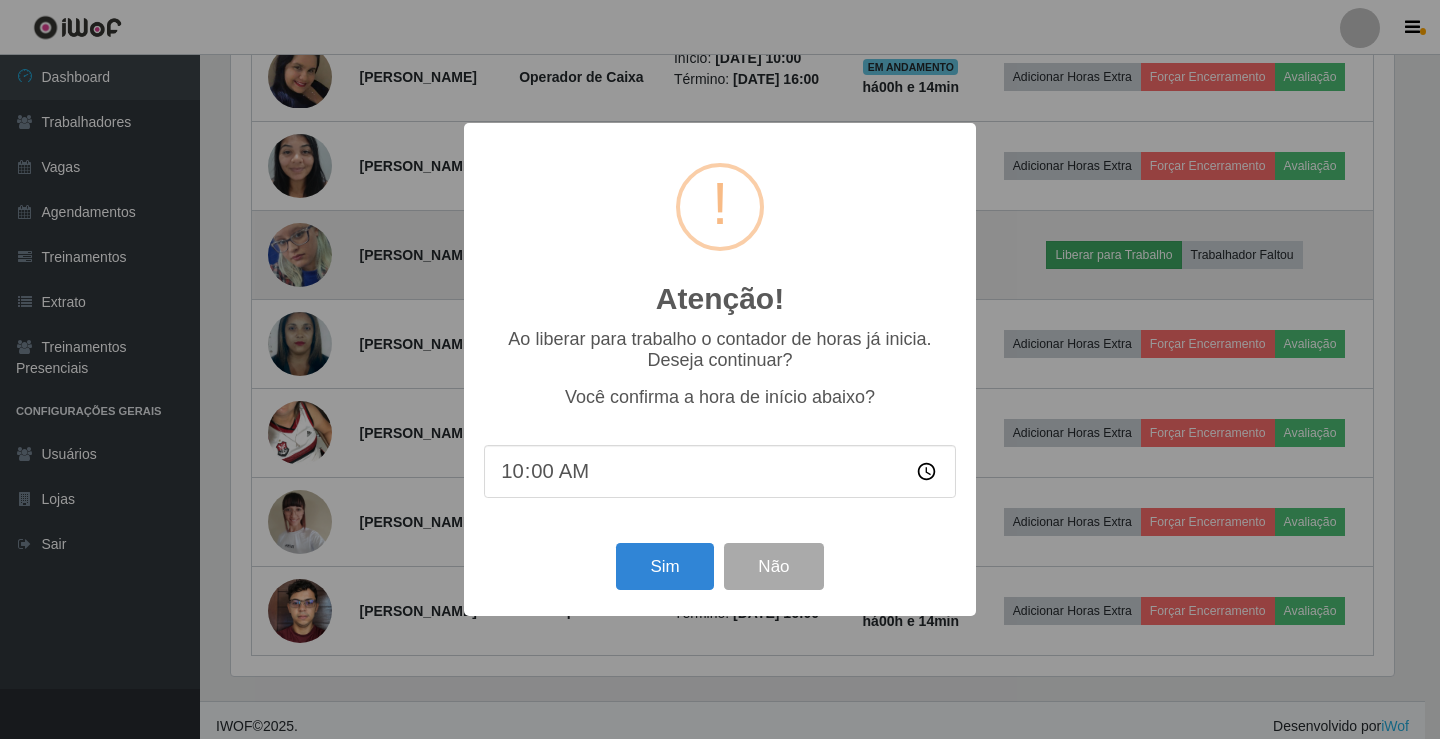 scroll, scrollTop: 999585, scrollLeft: 998837, axis: both 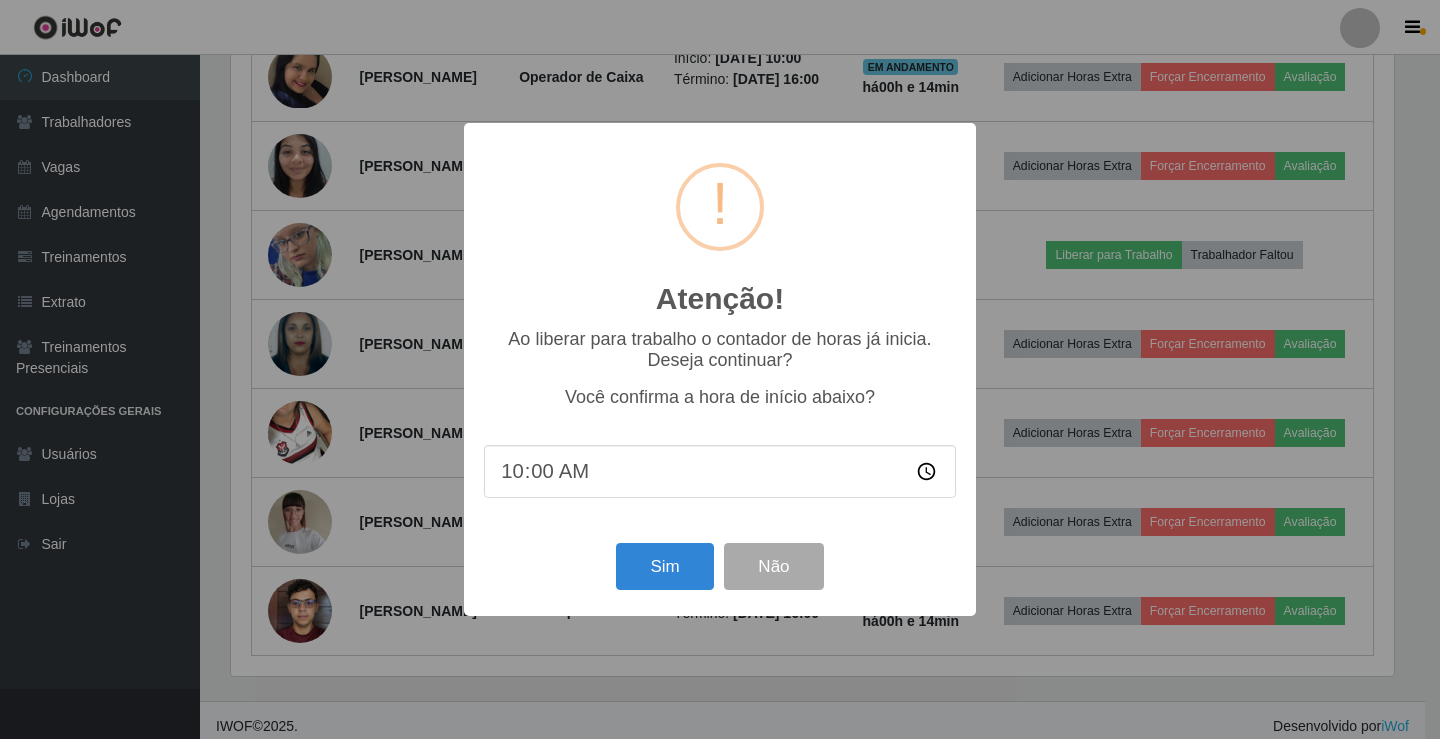 click on "10:00" at bounding box center (720, 471) 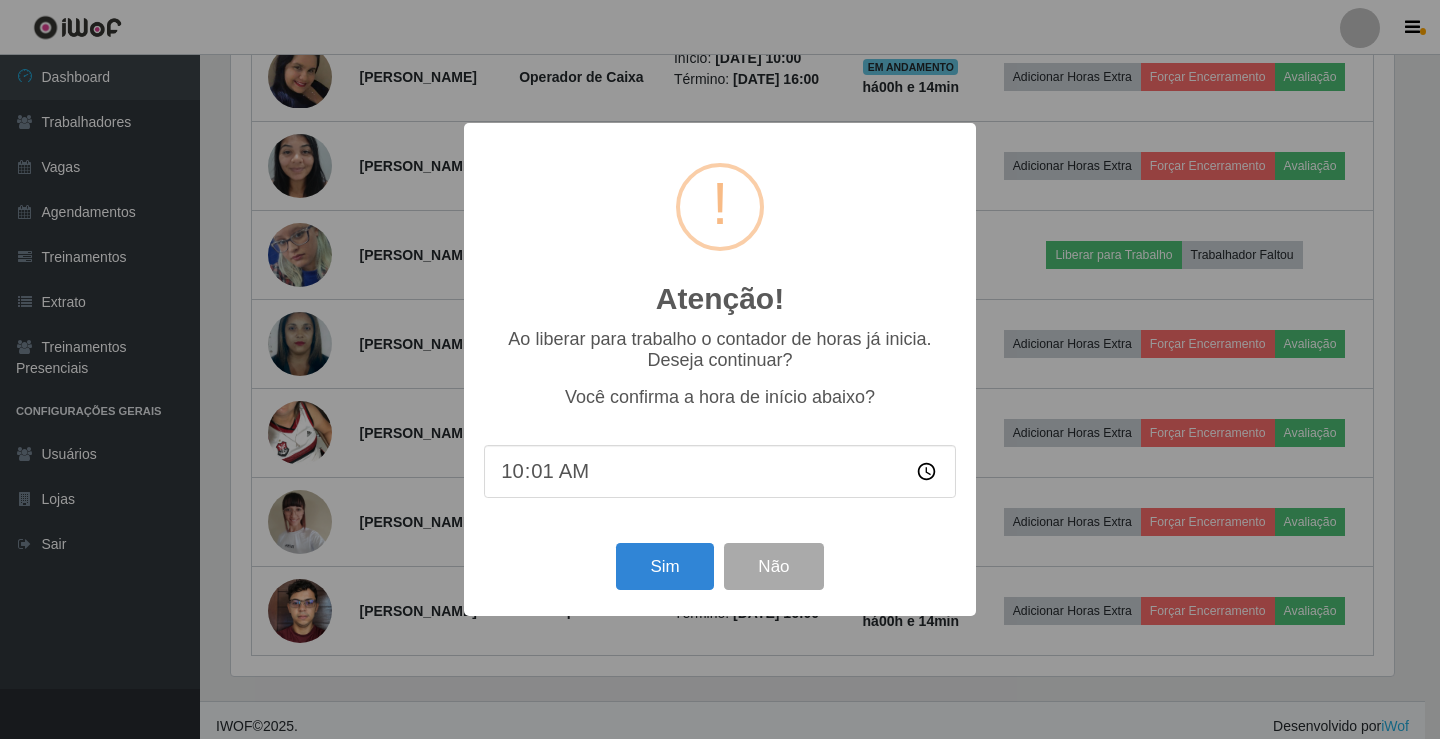 type on "10:14" 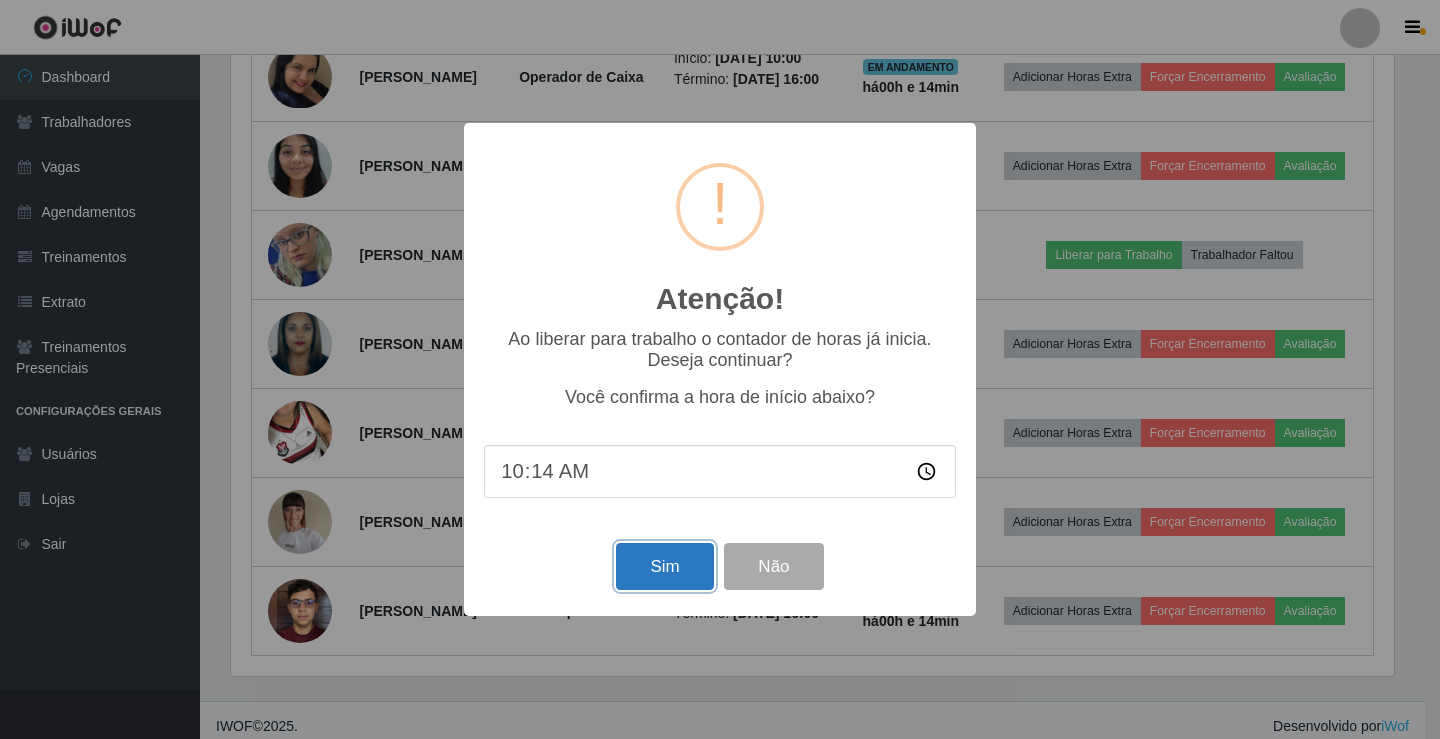 click on "Sim" at bounding box center (664, 566) 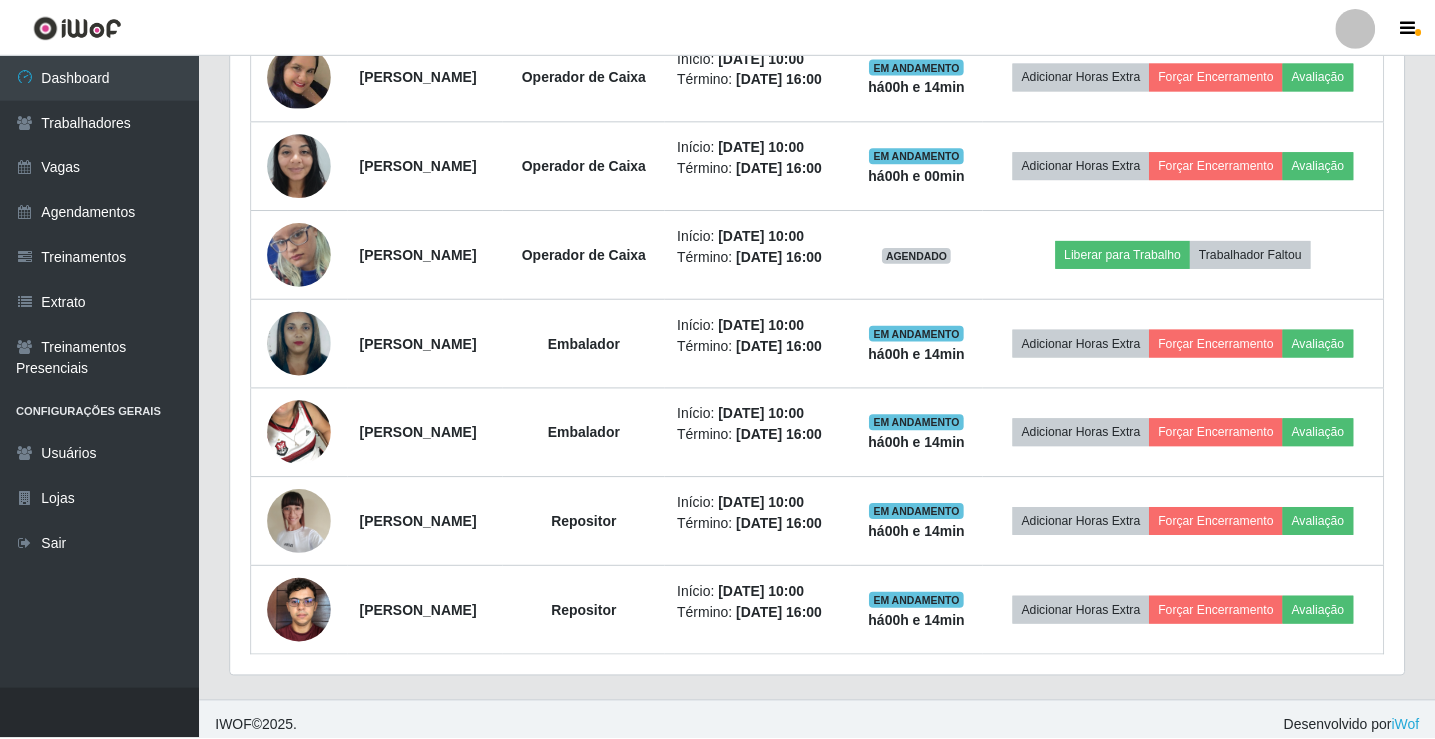 scroll, scrollTop: 999585, scrollLeft: 998827, axis: both 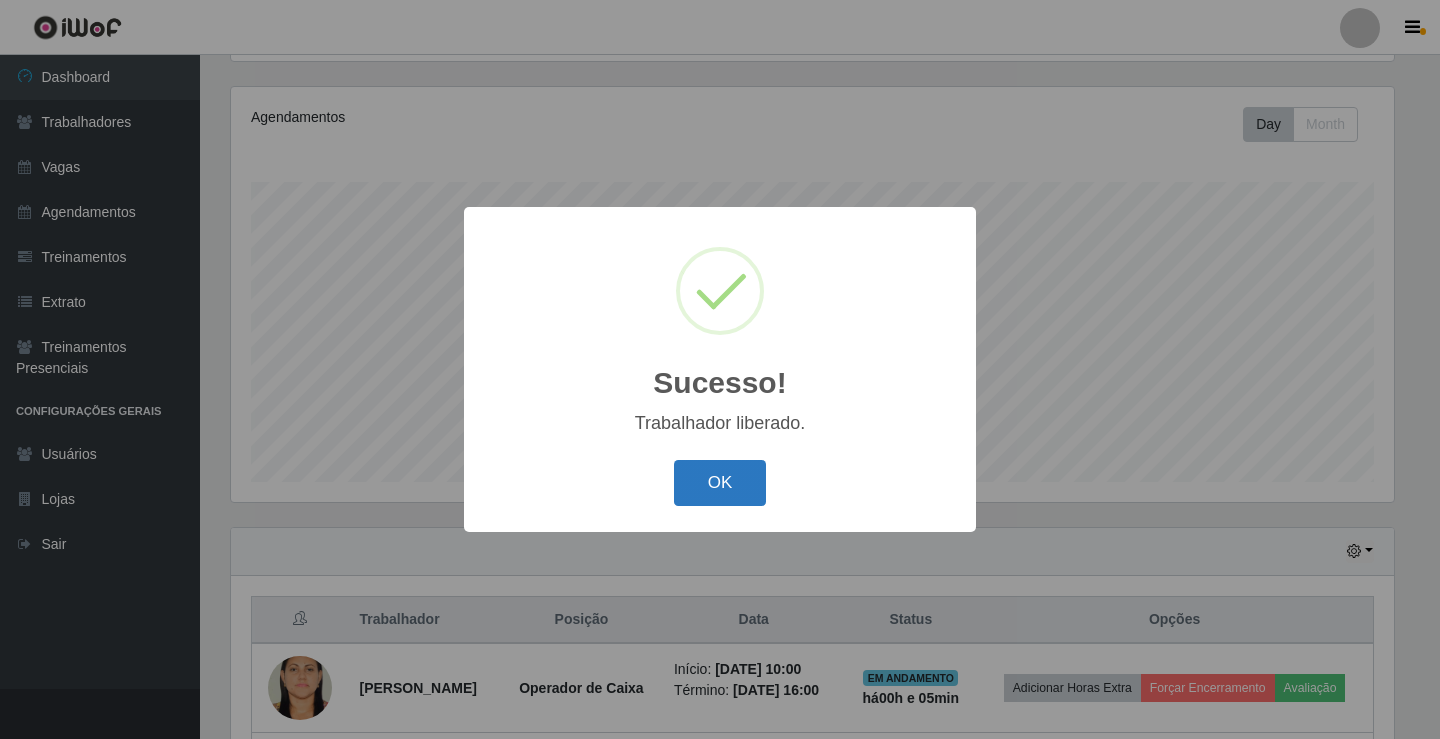 click on "OK" at bounding box center (720, 483) 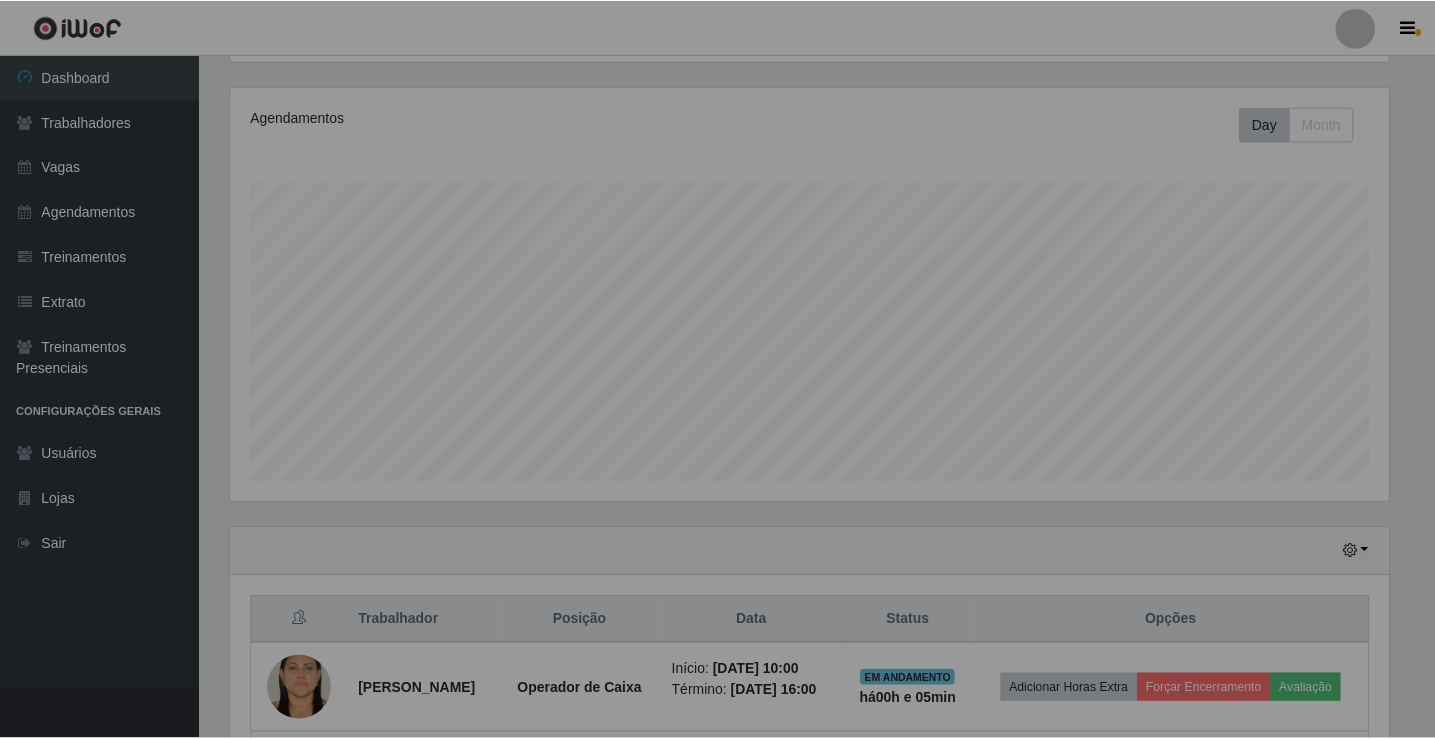 scroll, scrollTop: 999585, scrollLeft: 998827, axis: both 